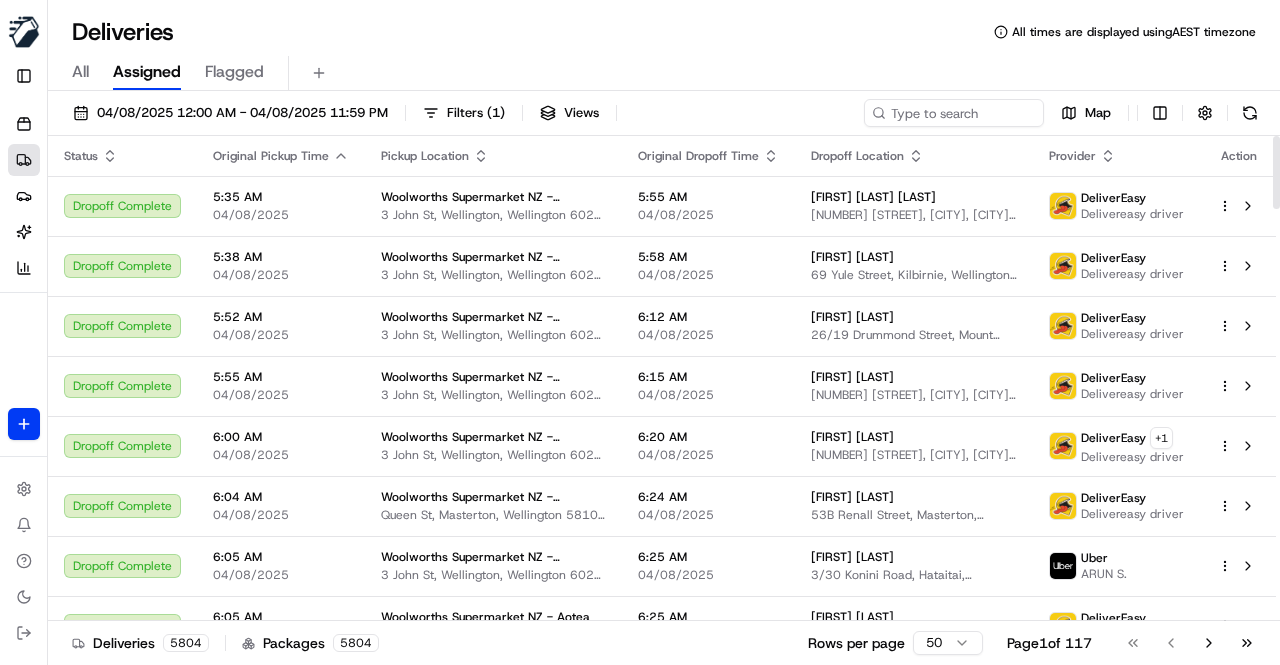 scroll, scrollTop: 0, scrollLeft: 0, axis: both 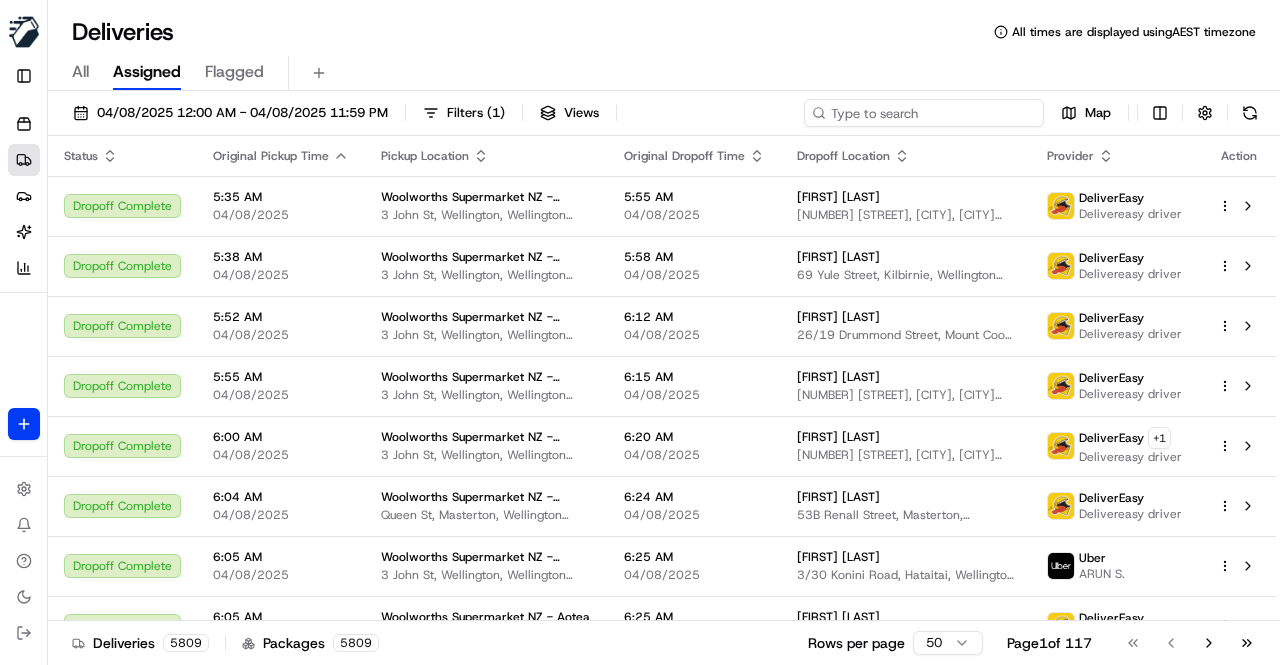 click at bounding box center [924, 113] 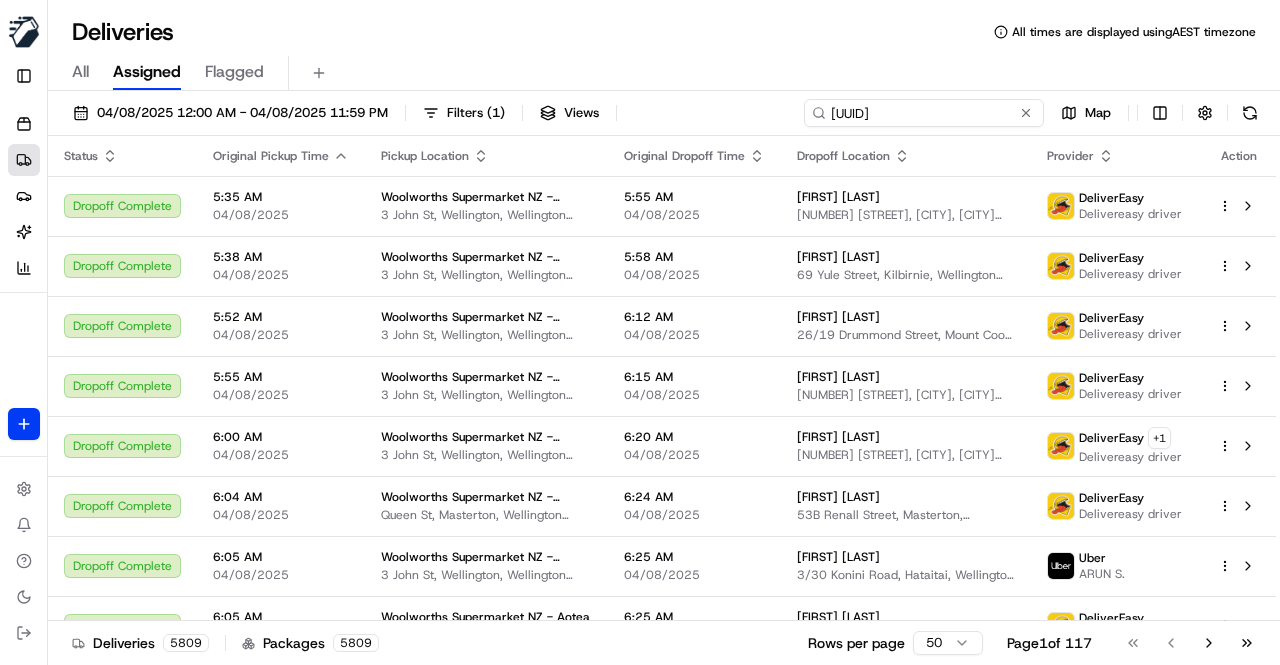 scroll, scrollTop: 0, scrollLeft: 100, axis: horizontal 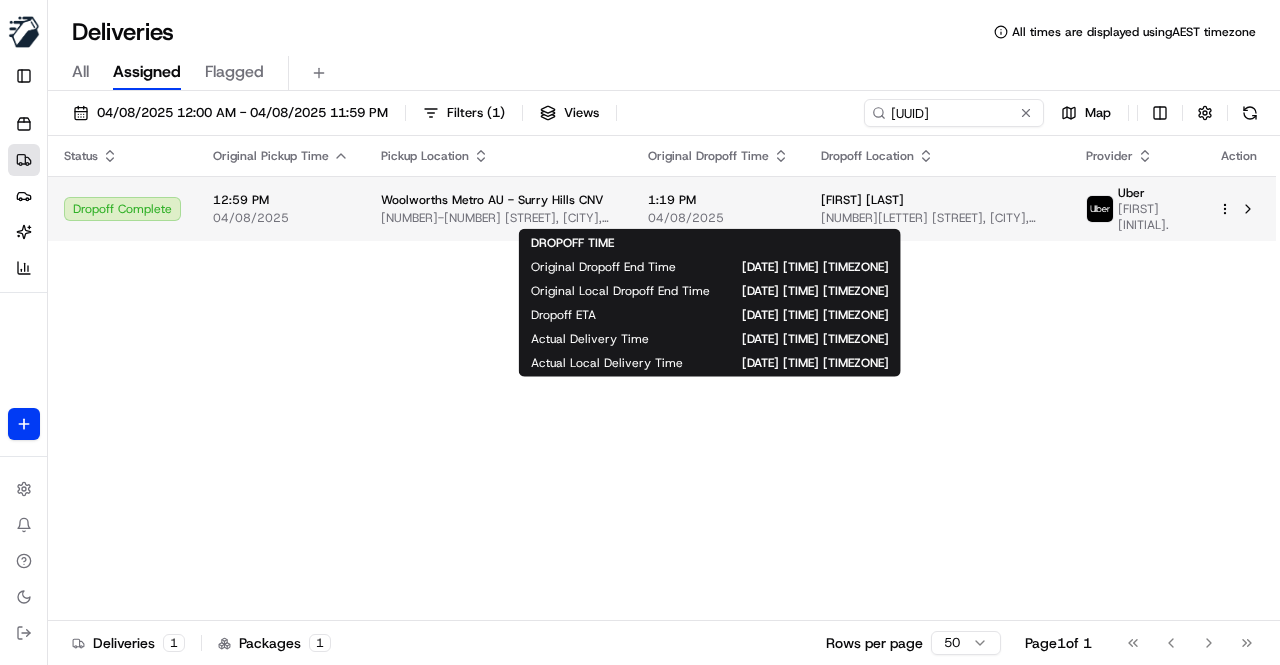 click on "04/08/2025" at bounding box center (718, 218) 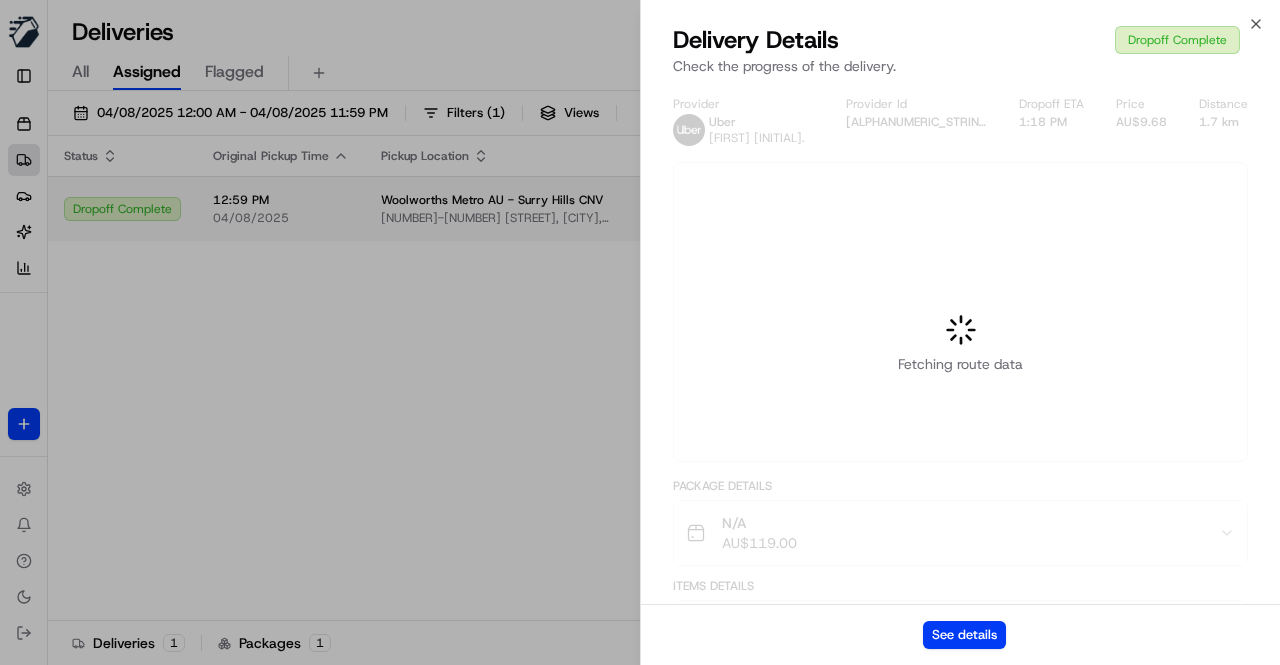 scroll, scrollTop: 0, scrollLeft: 0, axis: both 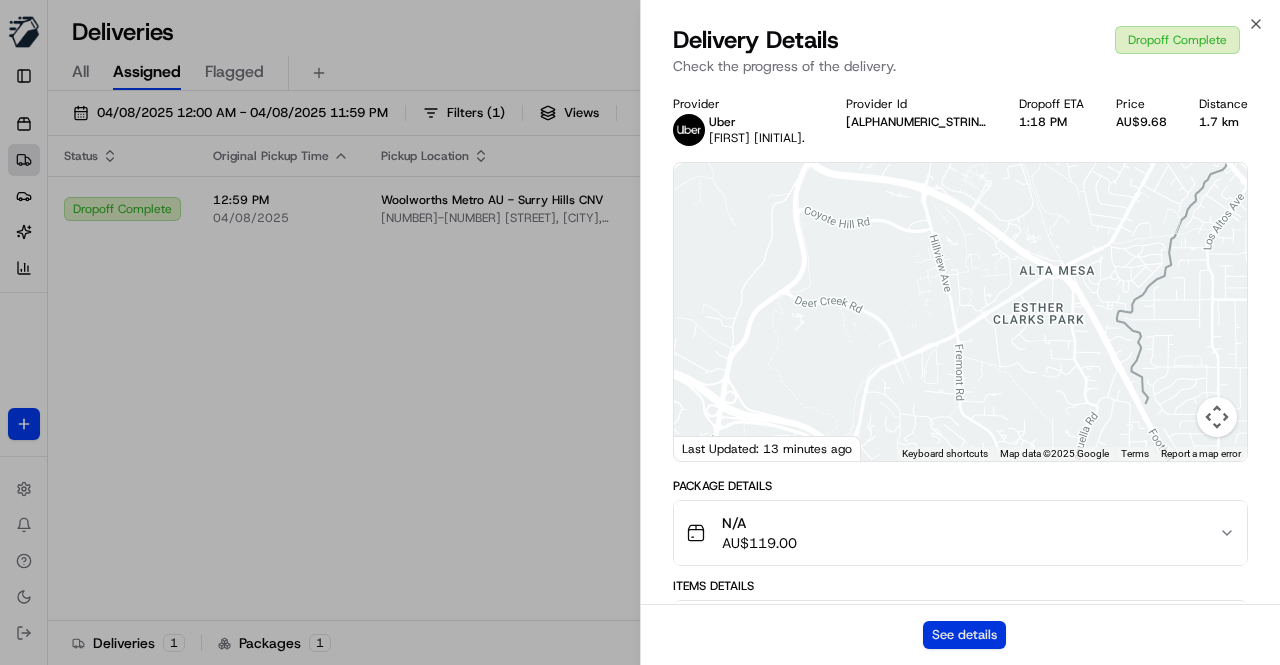 click on "See details" at bounding box center (964, 635) 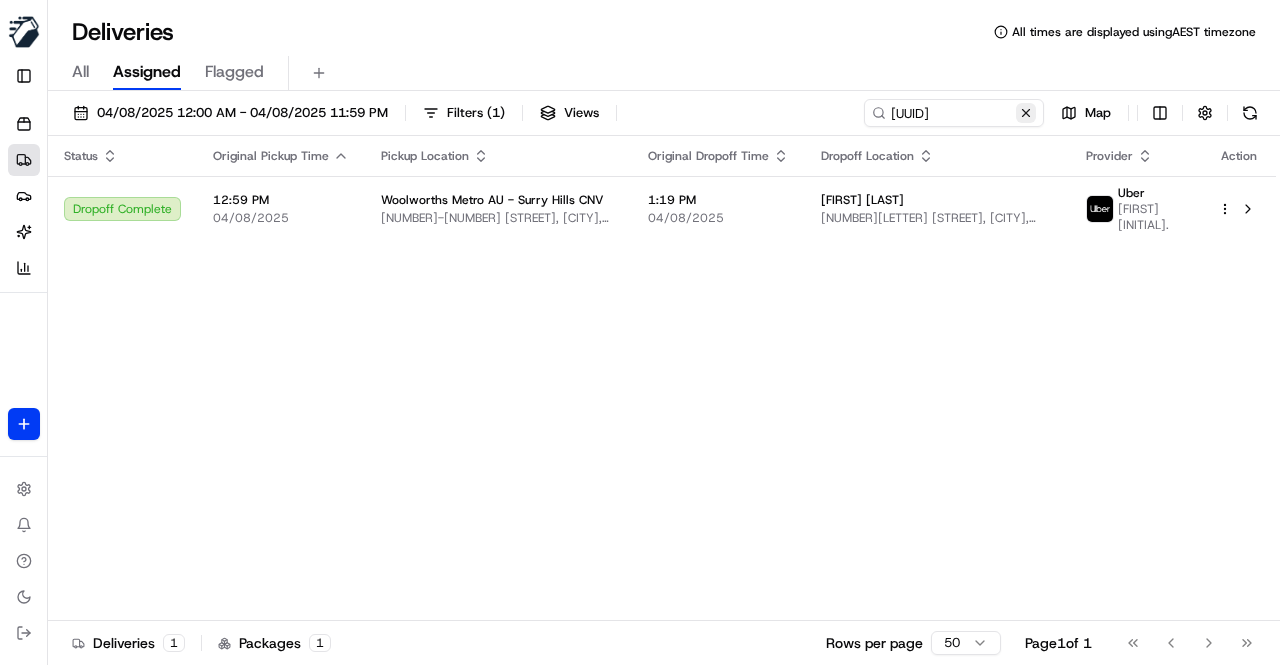 click at bounding box center [1026, 113] 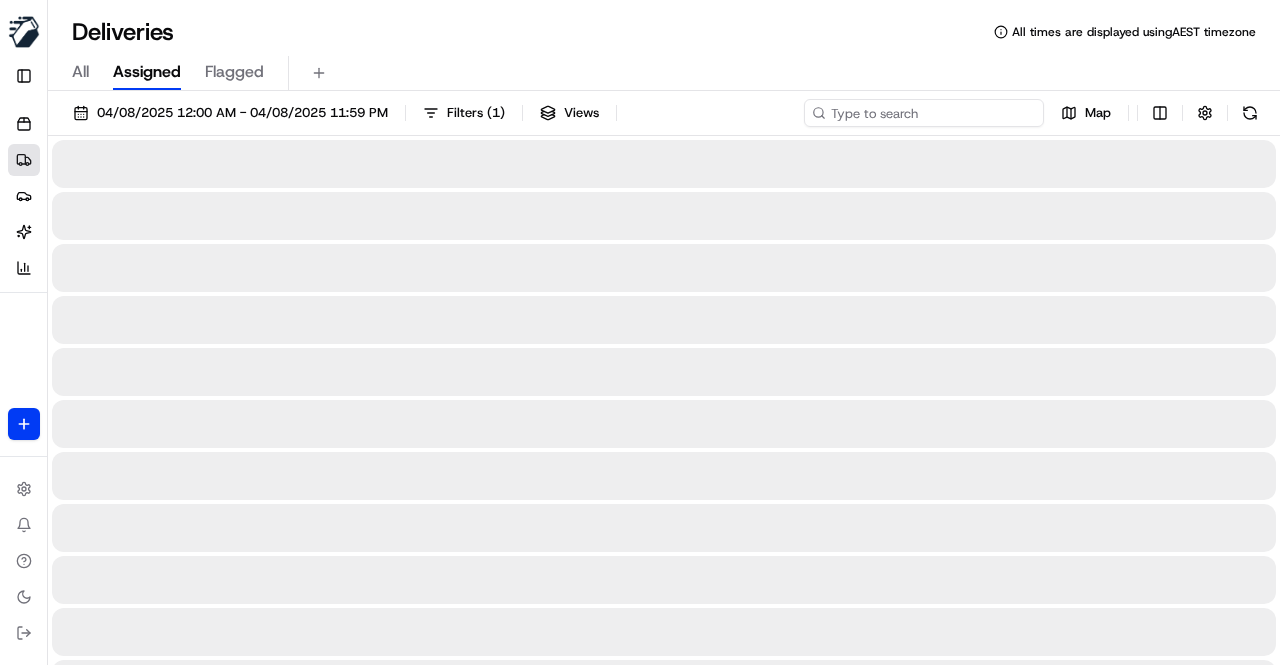 click at bounding box center [924, 113] 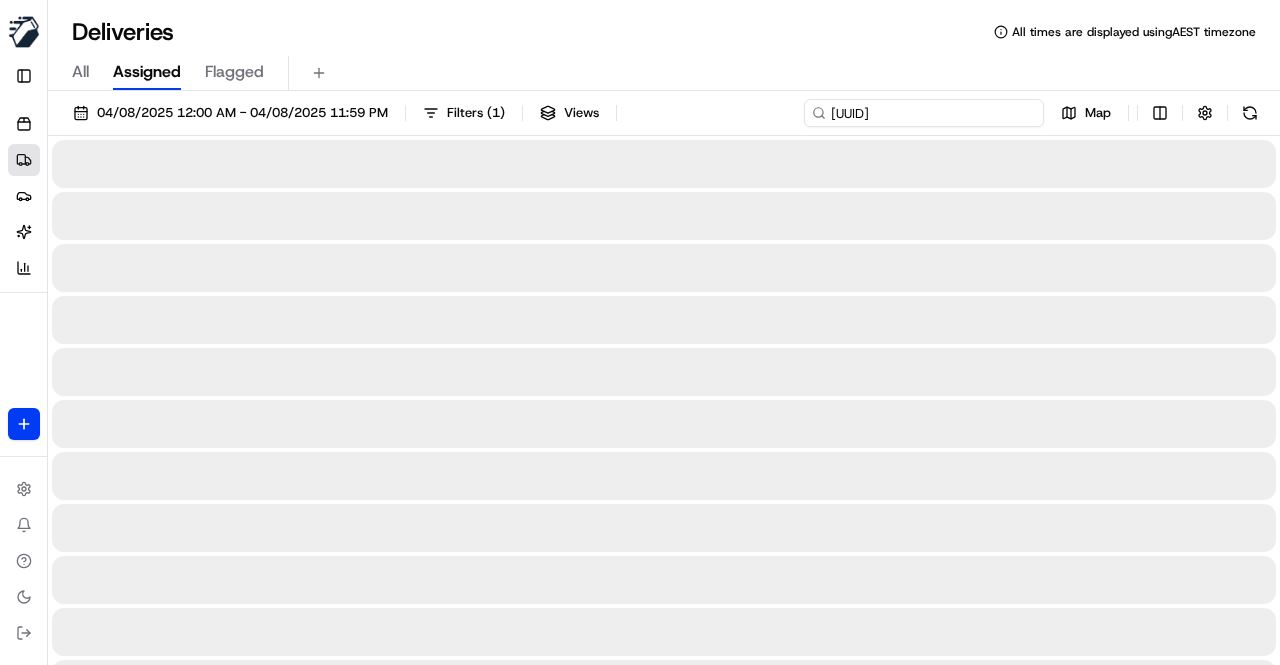 scroll, scrollTop: 0, scrollLeft: 91, axis: horizontal 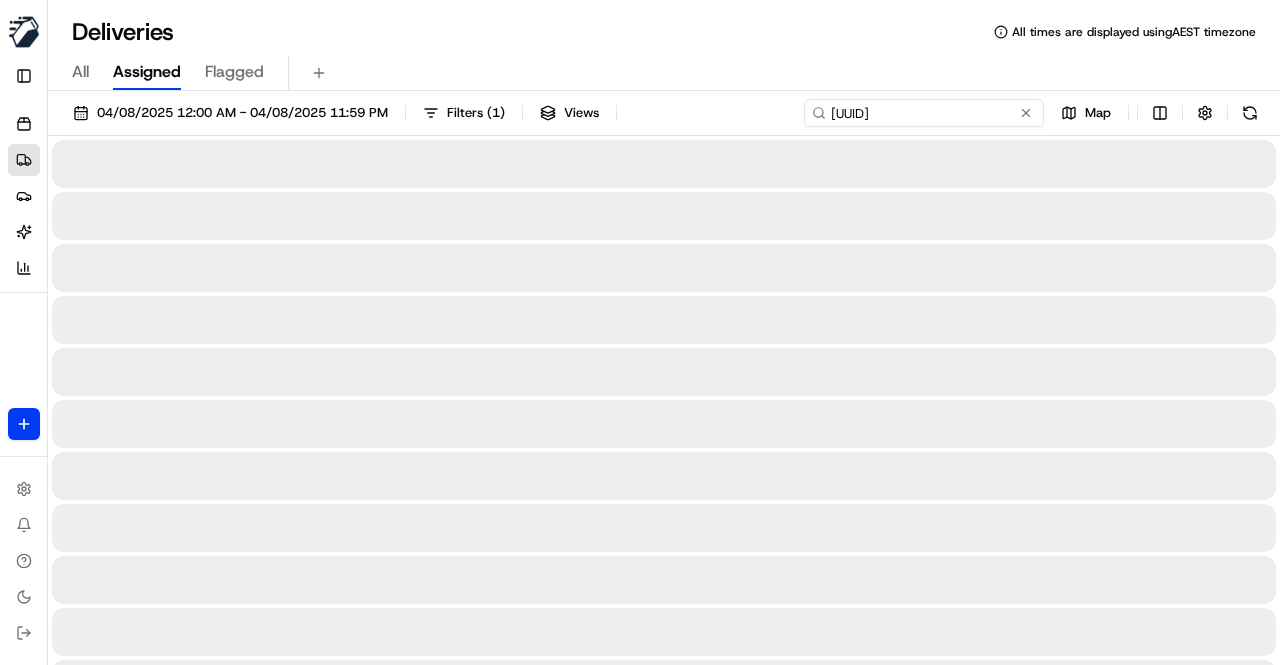 type on "3c0f5d7c-2db4-45de-9ea8-460eac27d986" 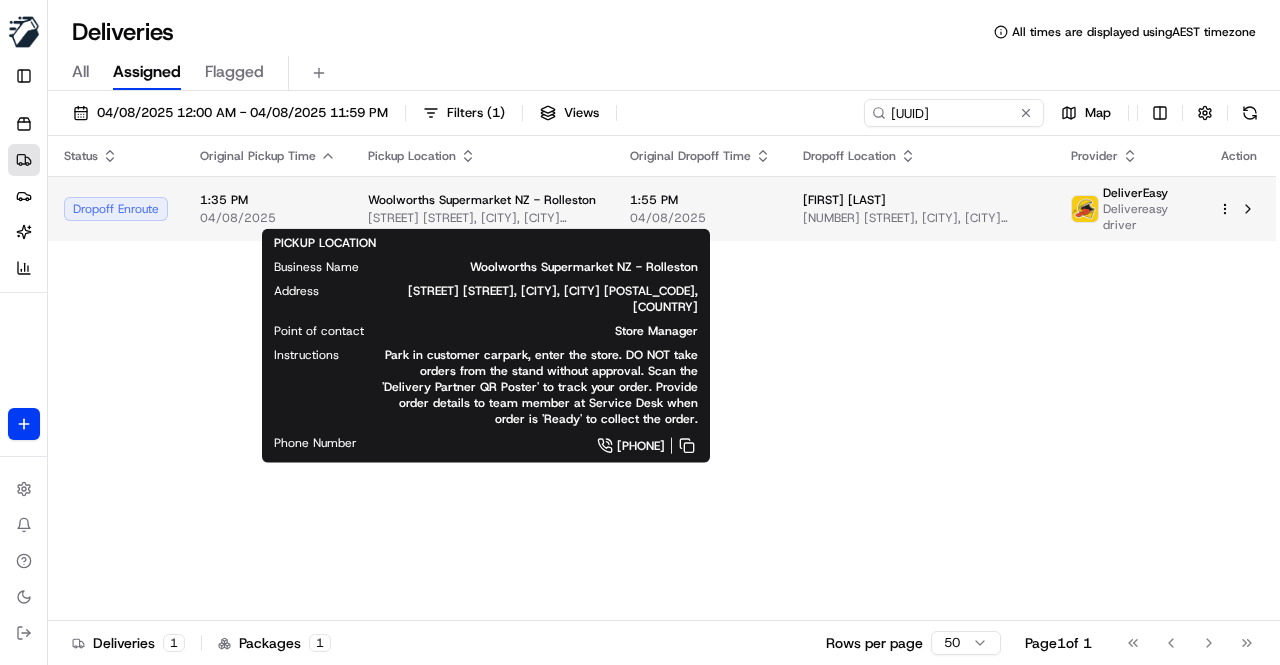 click on "Woolworths Supermarket NZ - Rolleston McCauley St & Rolleston Dr, Rolleston, Canterbury 7614, NZ" at bounding box center (483, 209) 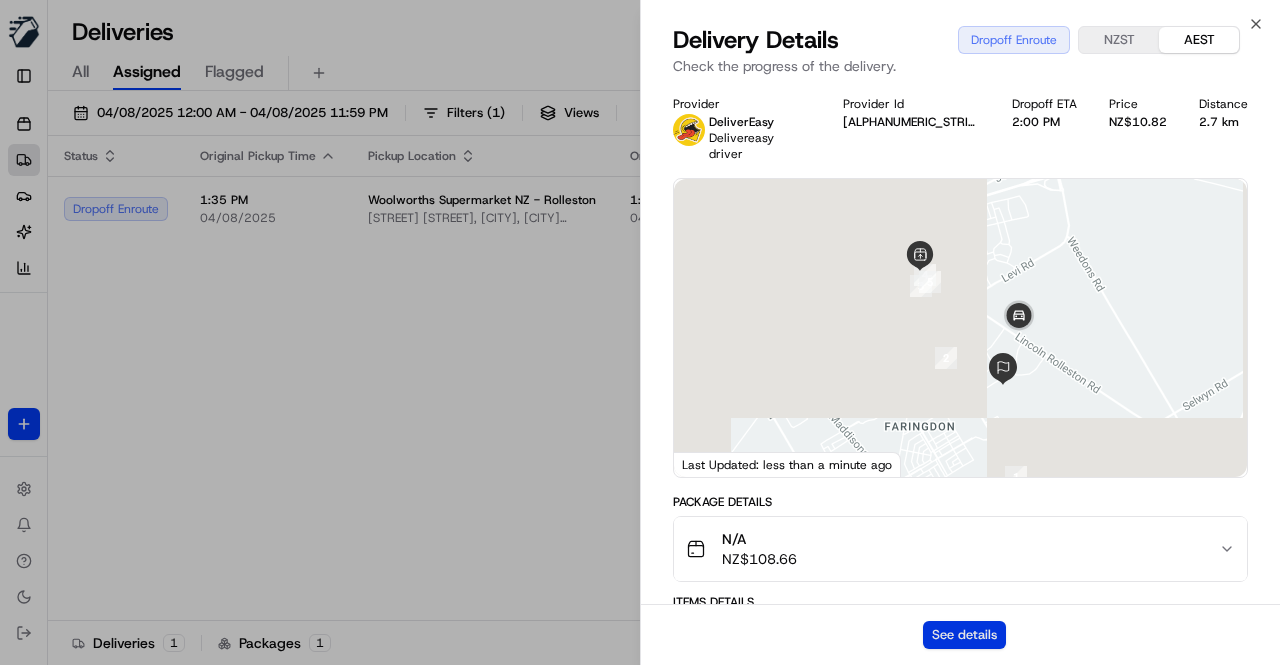 click on "See details" at bounding box center (964, 635) 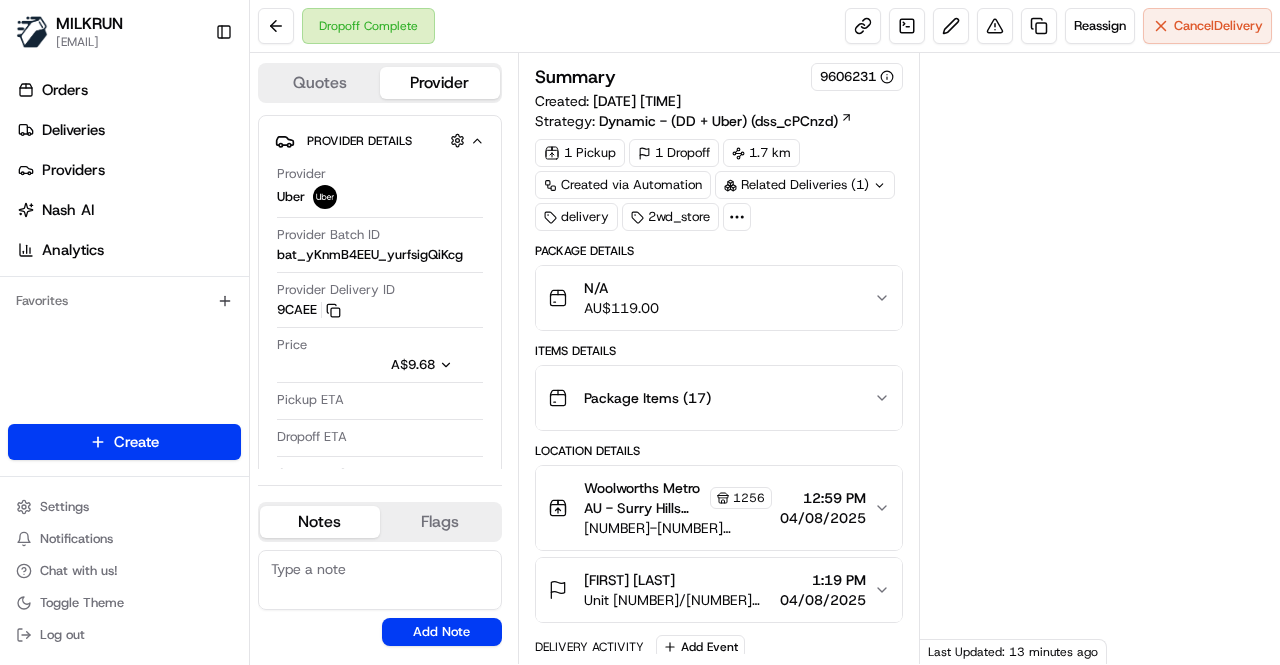 scroll, scrollTop: 0, scrollLeft: 0, axis: both 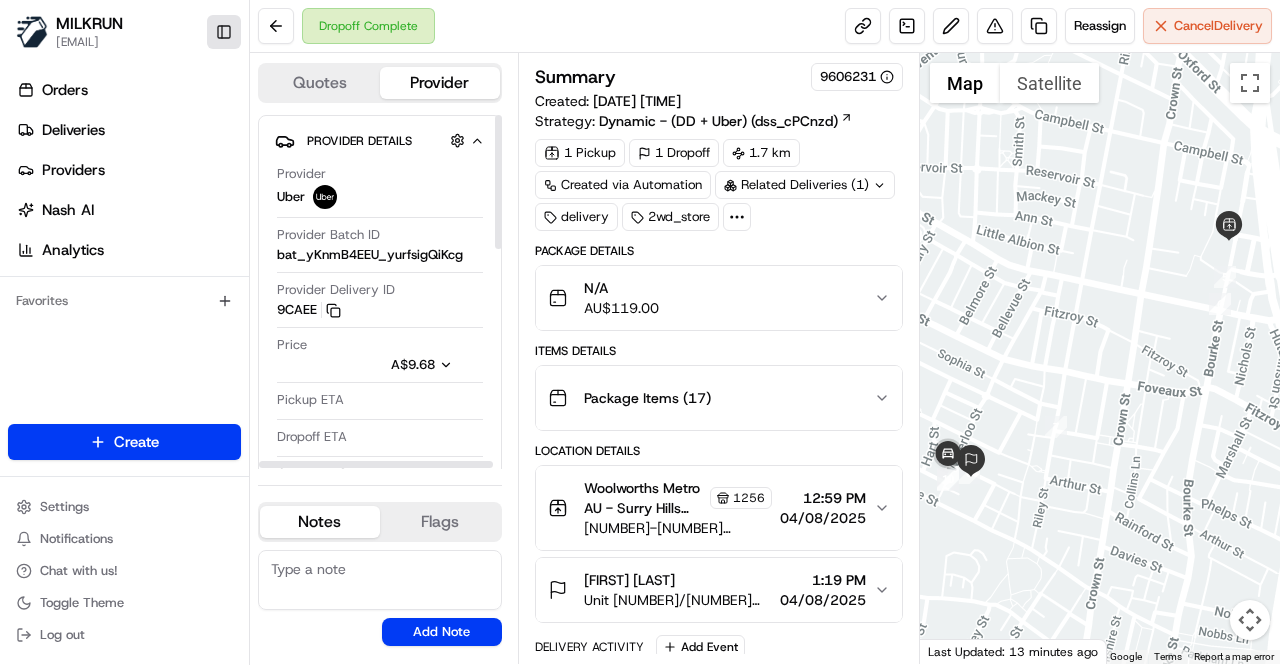 click on "Toggle Sidebar" at bounding box center (224, 32) 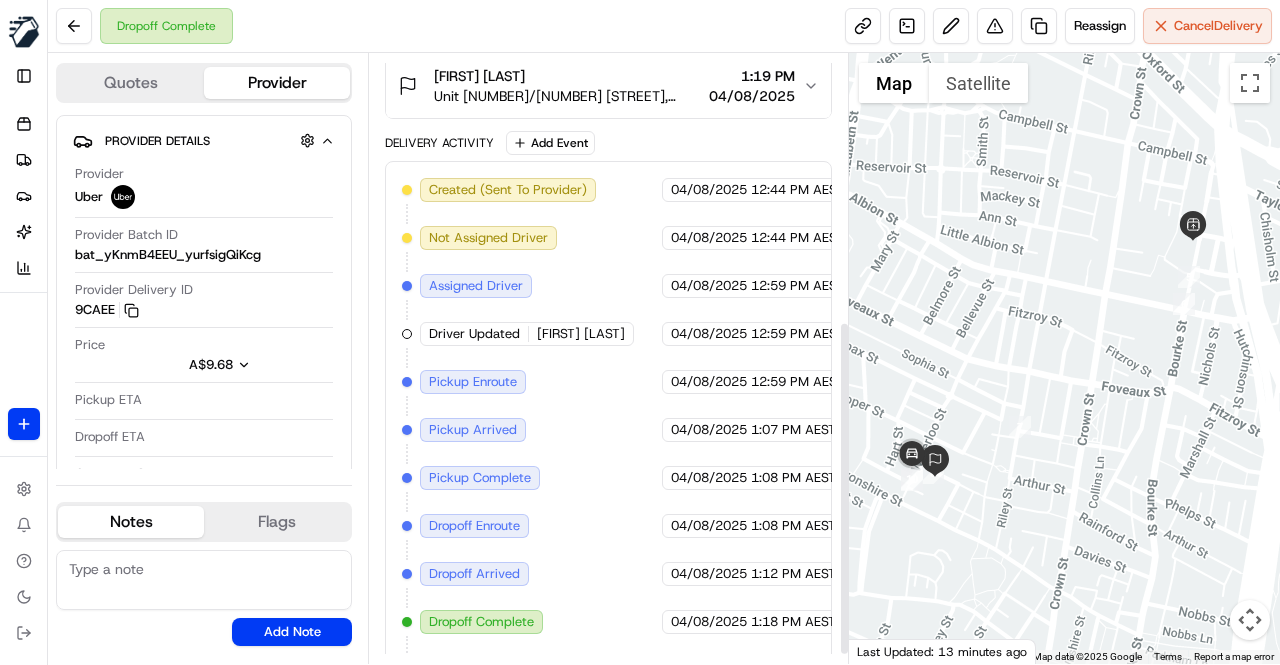 scroll, scrollTop: 504, scrollLeft: 0, axis: vertical 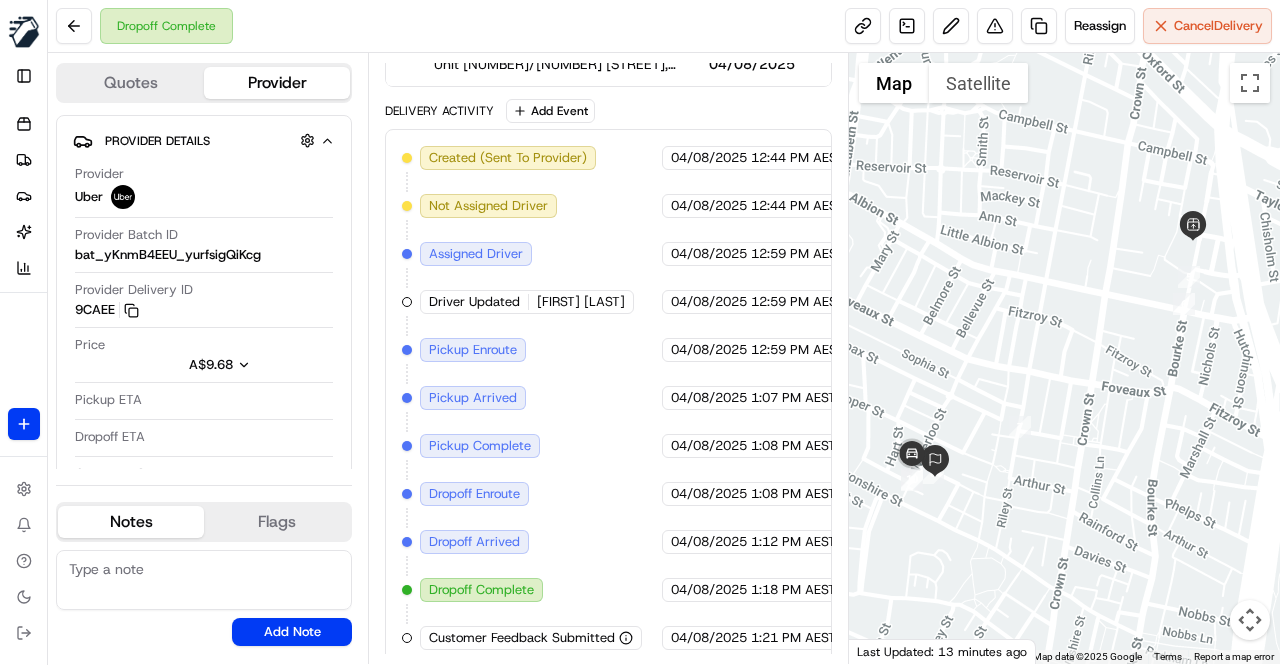 type 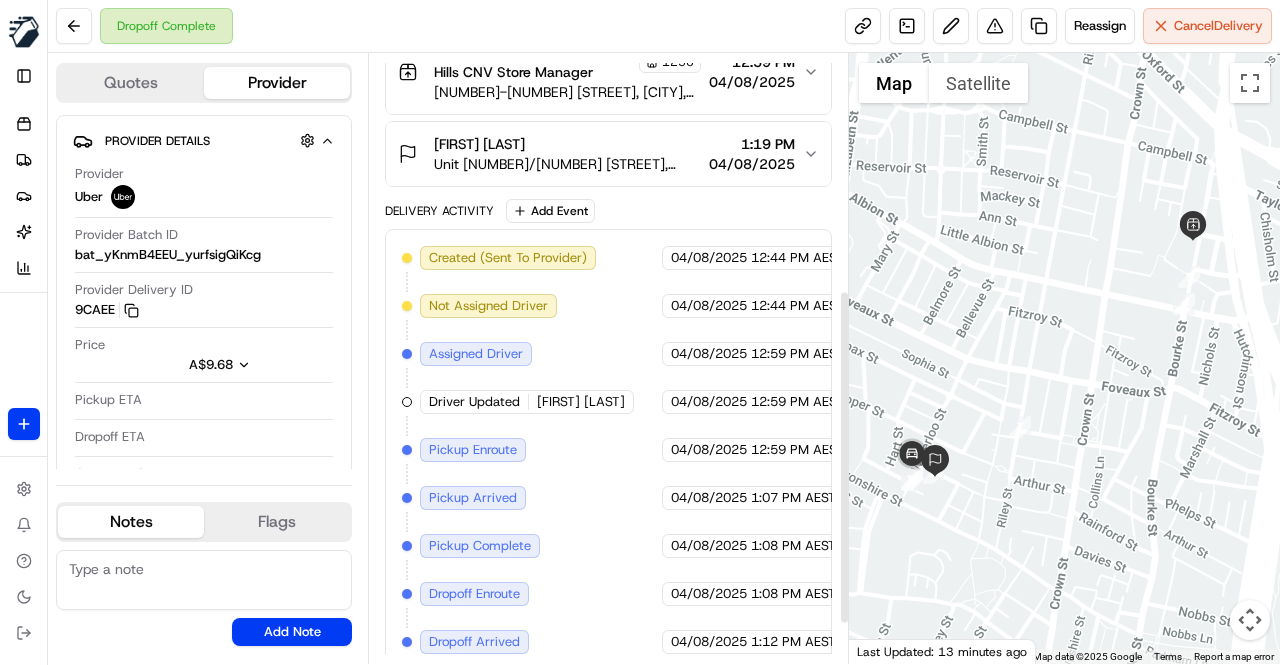scroll, scrollTop: 504, scrollLeft: 0, axis: vertical 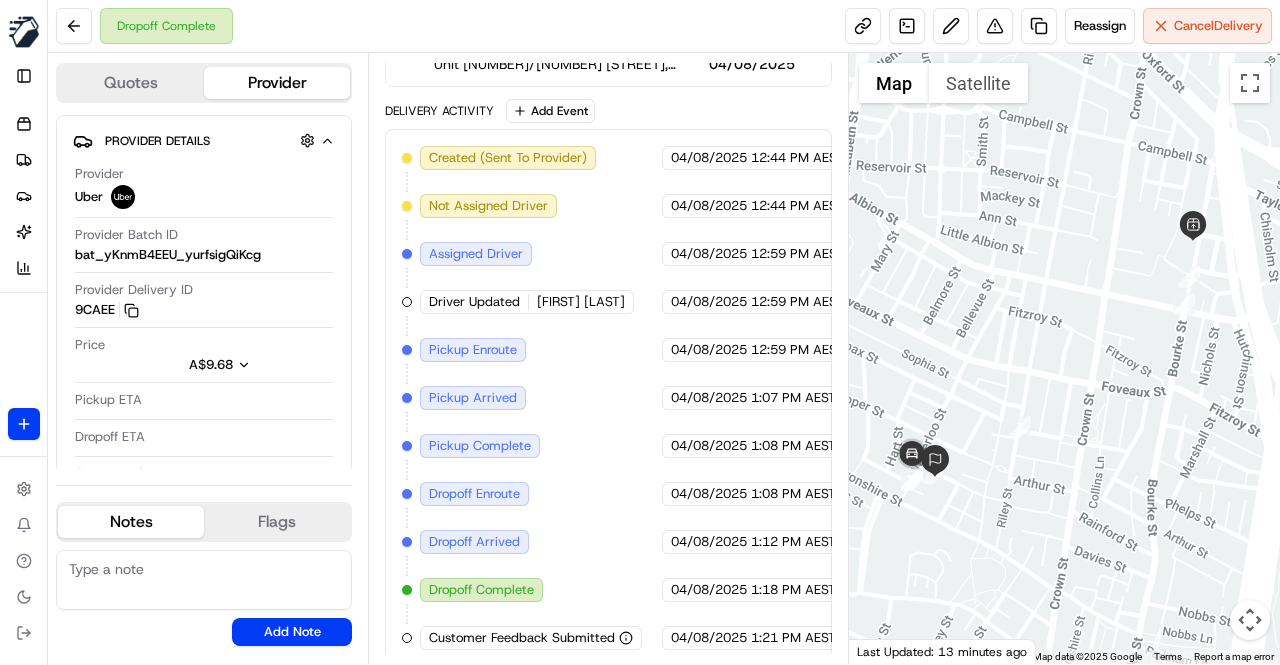 click on "Created (Sent To Provider) Uber 04/08/2025 12:44 PM AEST Not Assigned Driver Uber 04/08/2025 12:44 PM AEST Assigned Driver Uber 04/08/2025 12:59 PM AEST Driver Updated TOBIAS S. Uber 04/08/2025 12:59 PM AEST Pickup Enroute Uber 04/08/2025 12:59 PM AEST Pickup Arrived Uber 04/08/2025 1:07 PM AEST Pickup Complete Uber 04/08/2025 1:08 PM AEST Dropoff Enroute Uber 04/08/2025 1:08 PM AEST Dropoff Arrived Uber 04/08/2025 1:12 PM AEST Dropoff Complete Uber 04/08/2025 1:18 PM AEST Customer Feedback Submitted Uber 04/08/2025 1:21 PM AEST" at bounding box center (608, 398) 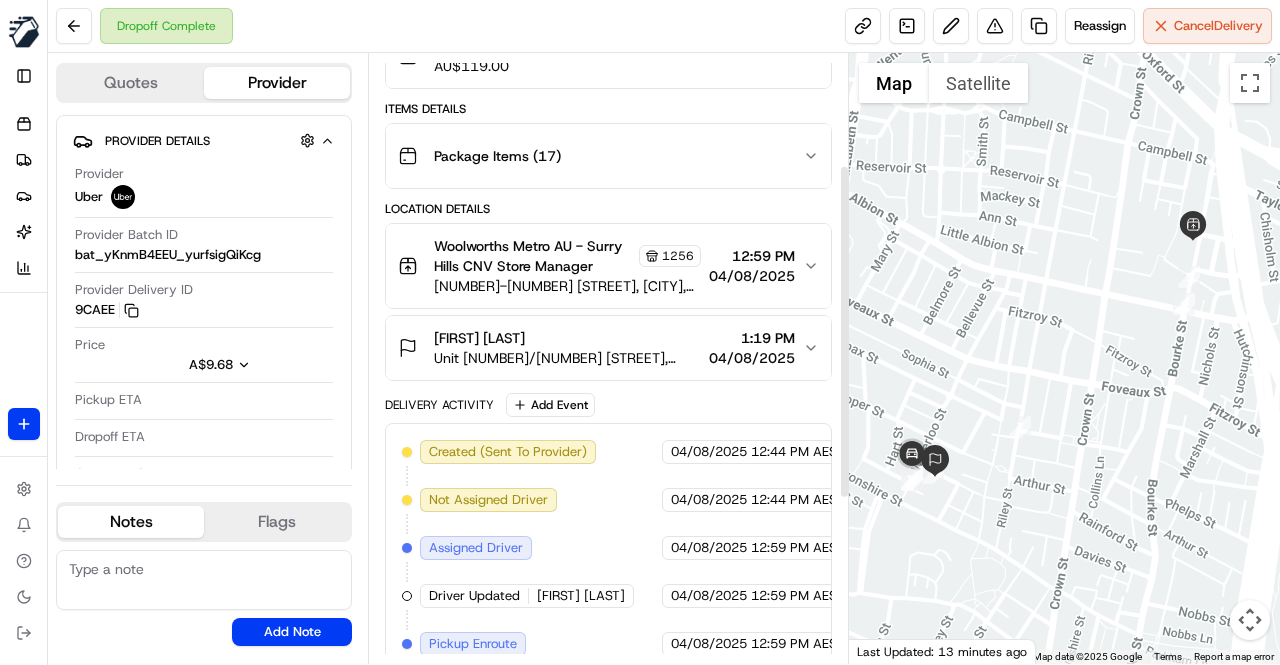 scroll, scrollTop: 204, scrollLeft: 0, axis: vertical 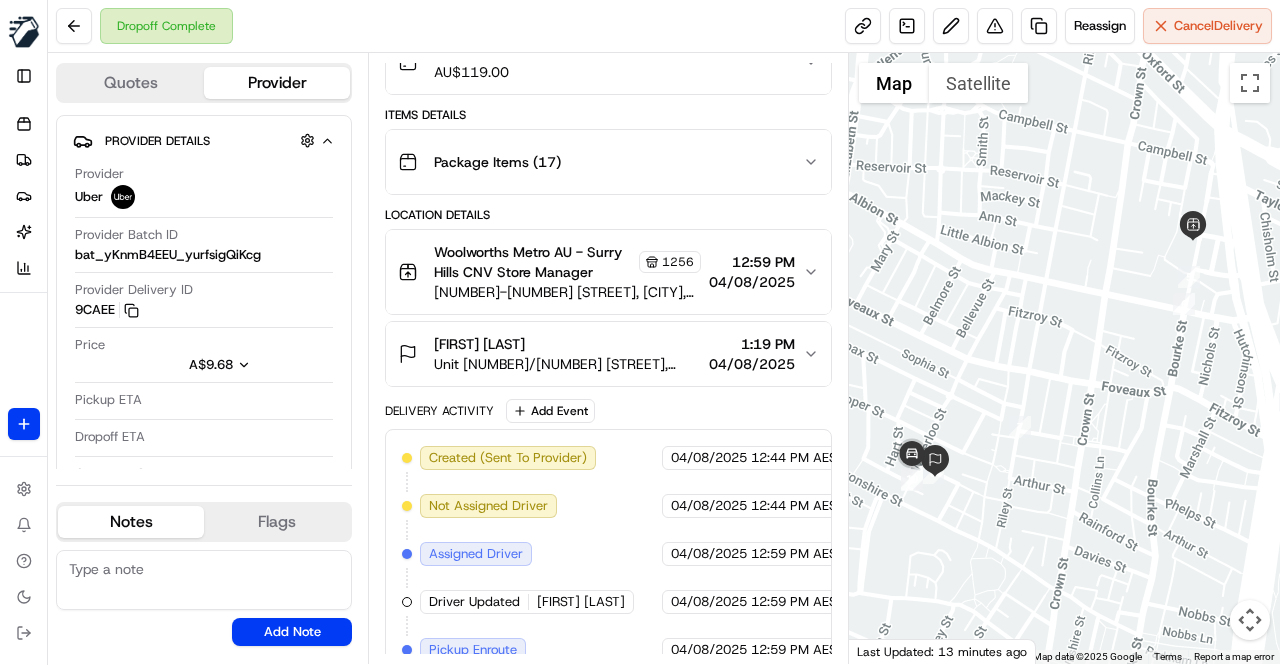 click on "Location Details" at bounding box center (608, 215) 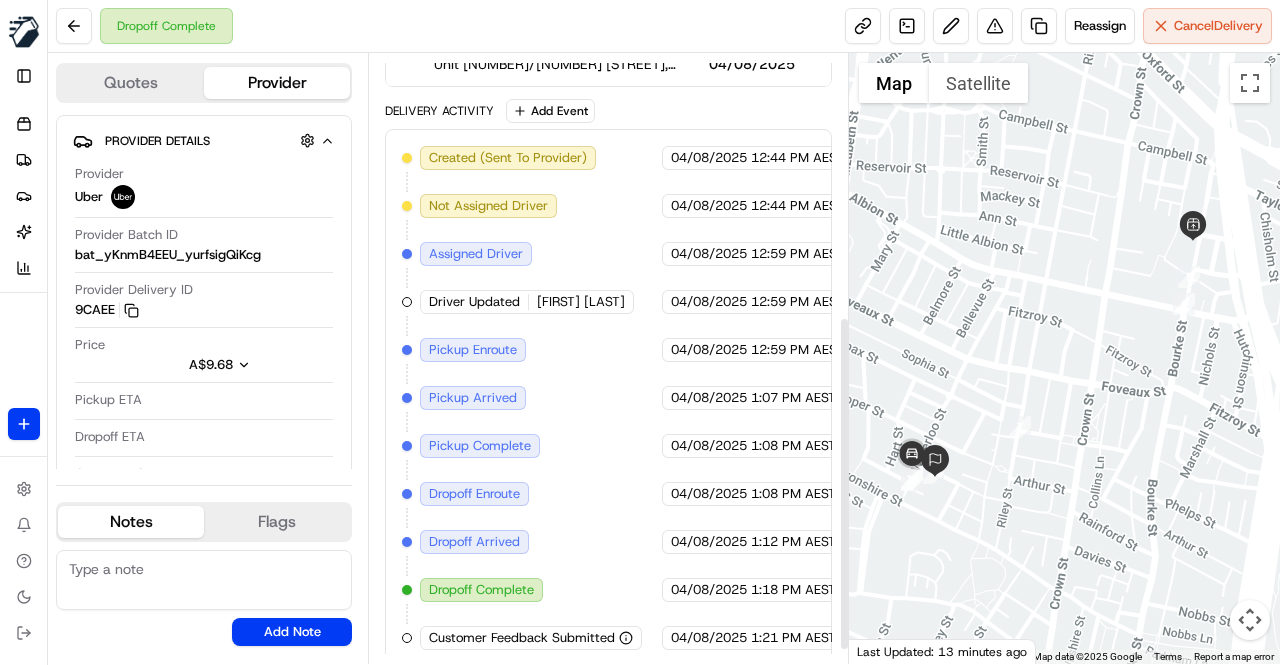 scroll, scrollTop: 304, scrollLeft: 0, axis: vertical 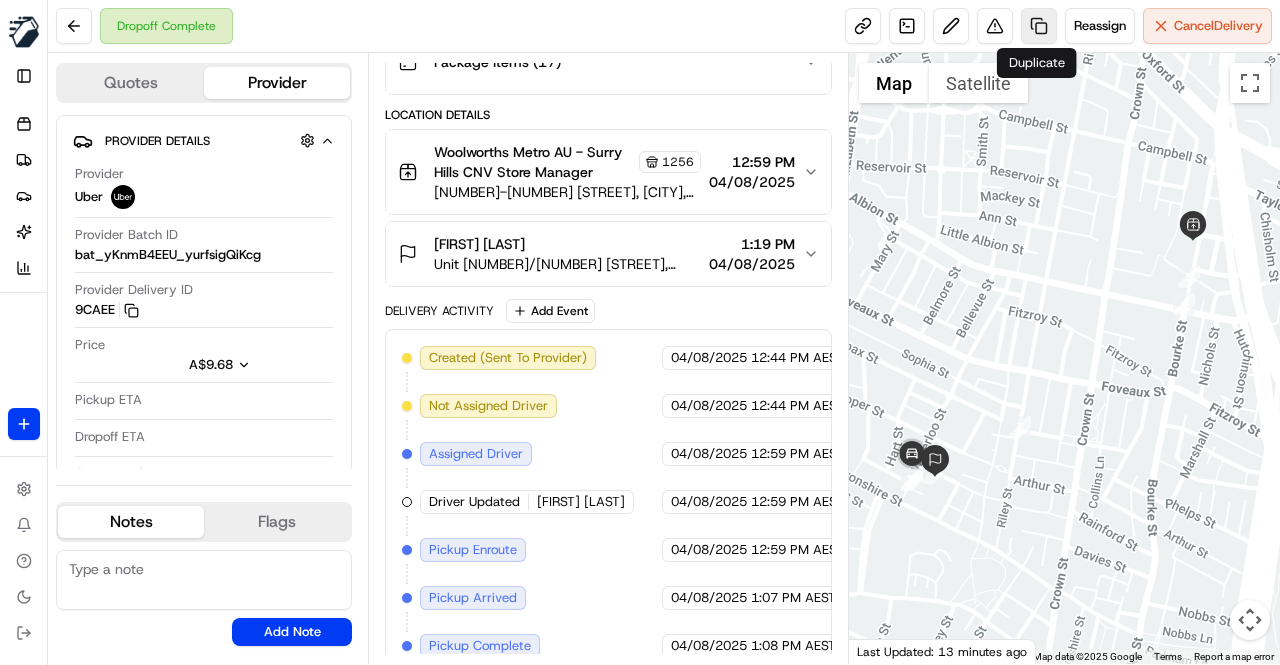 click at bounding box center [1039, 26] 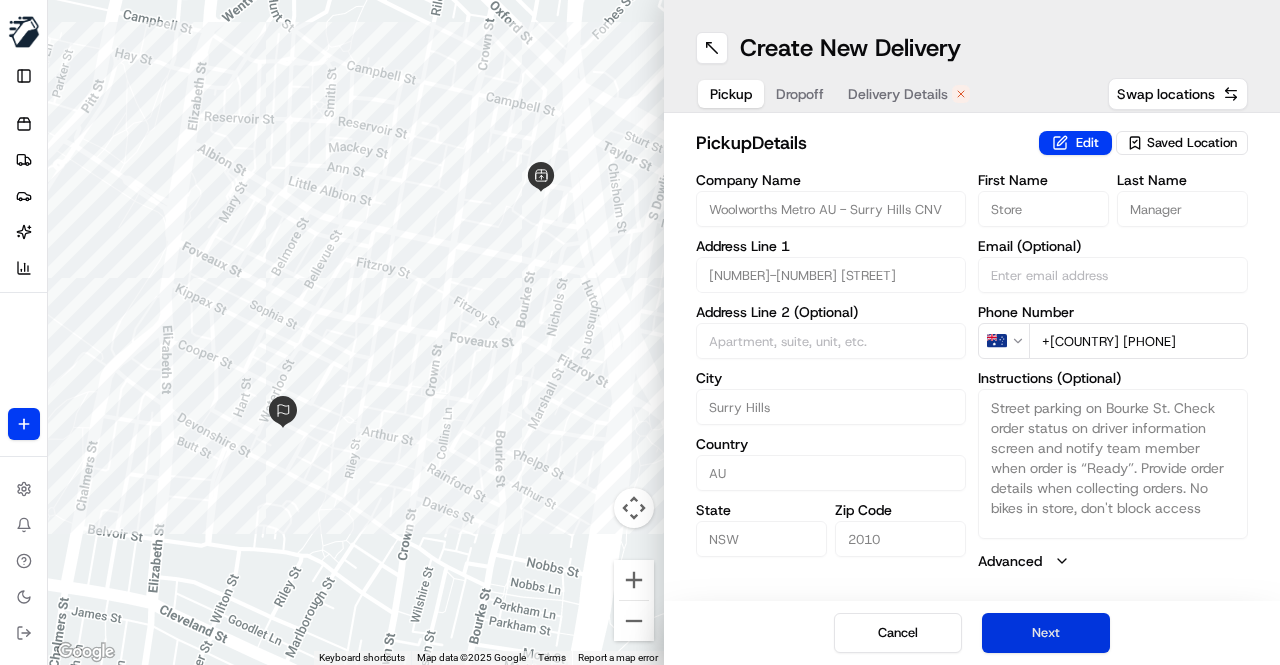 click on "Next" at bounding box center [1046, 633] 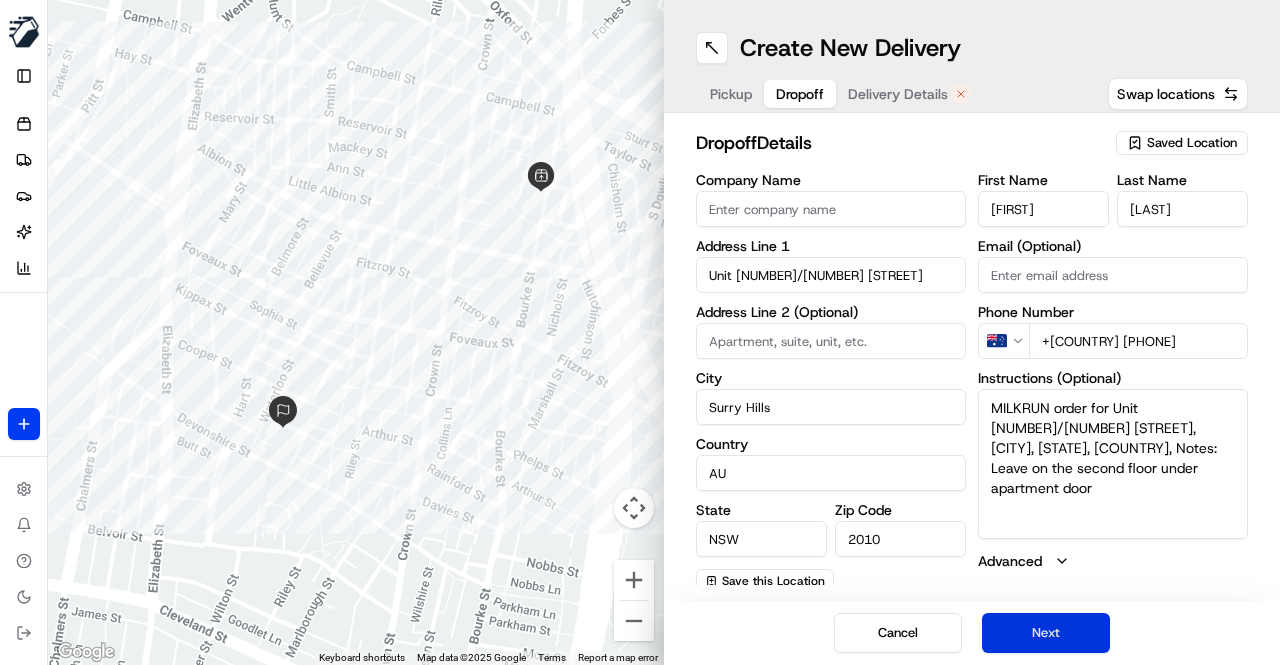click on "Next" at bounding box center (1046, 633) 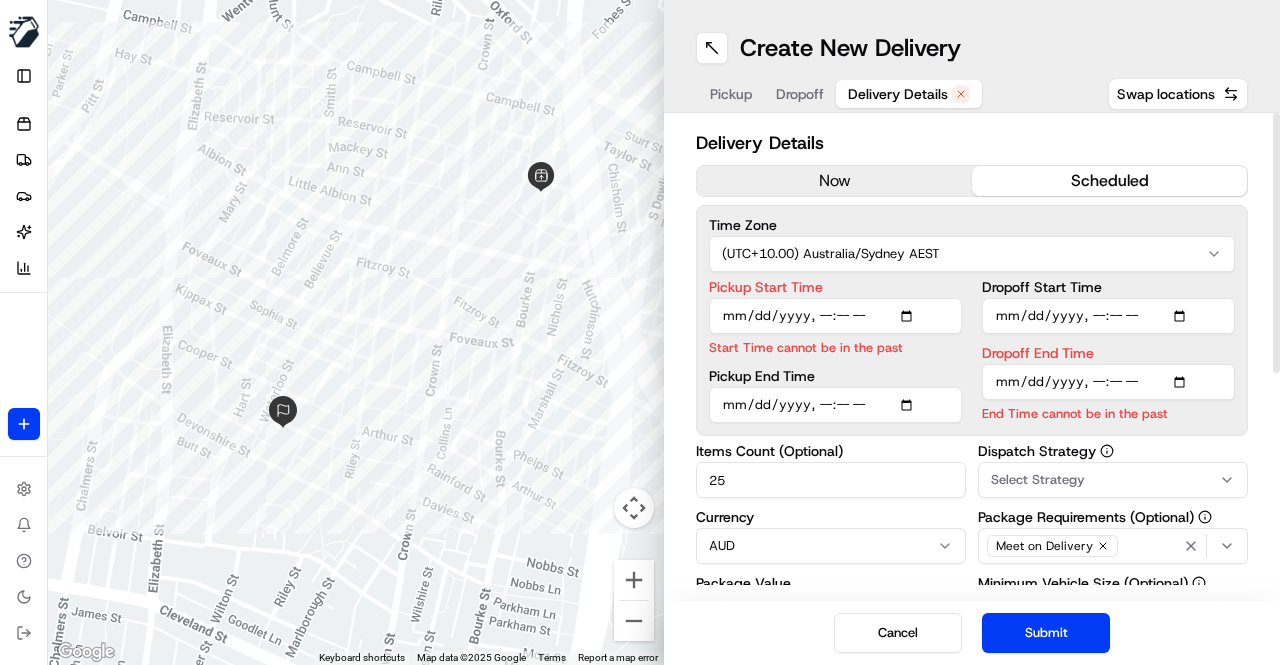 click on "now" at bounding box center (834, 181) 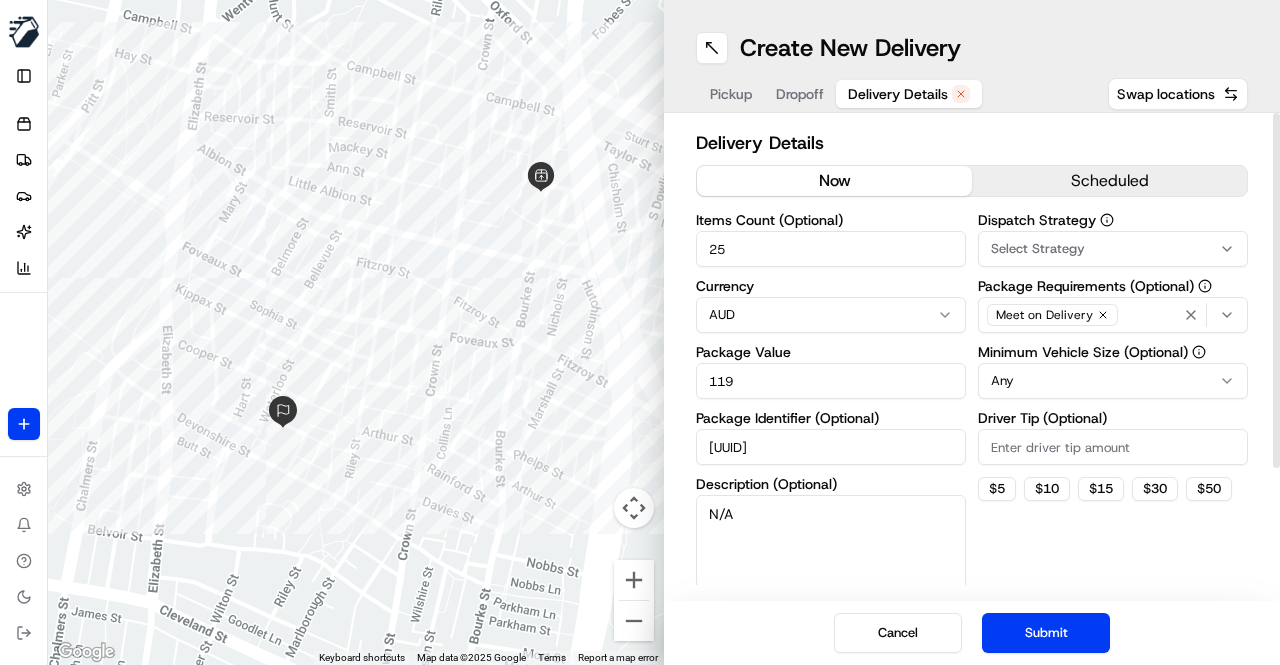 click on "N/A" at bounding box center [831, 551] 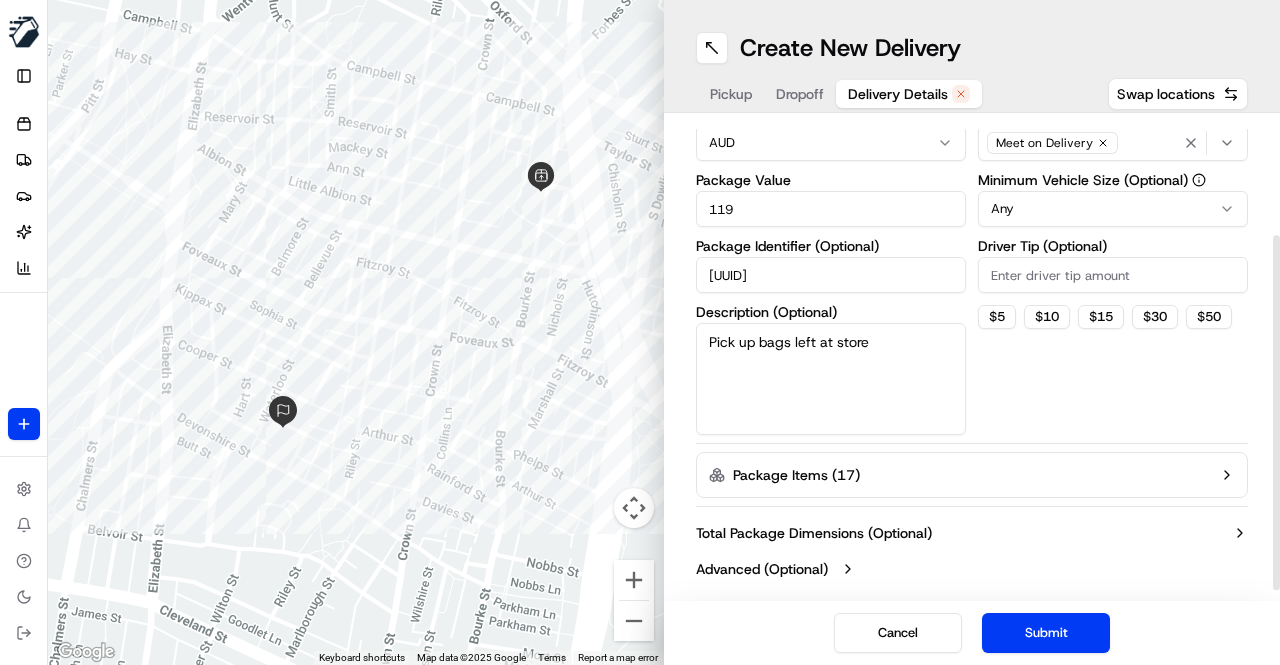 scroll, scrollTop: 172, scrollLeft: 0, axis: vertical 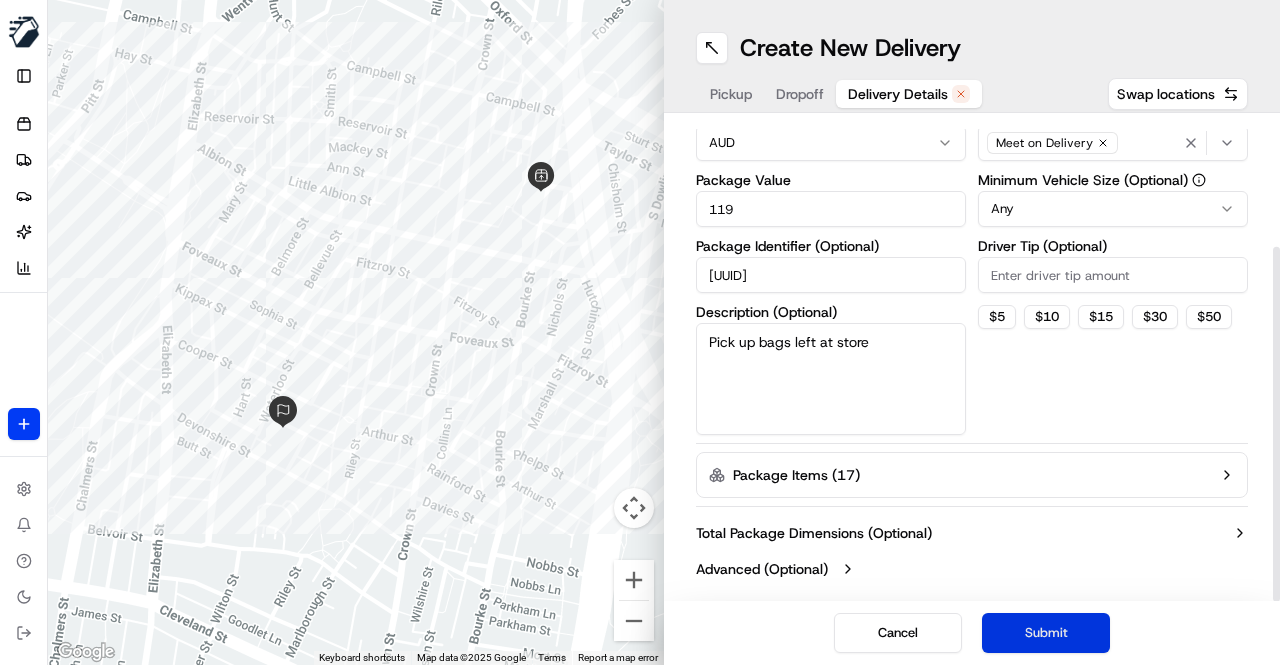 type on "Pick up bags left at store" 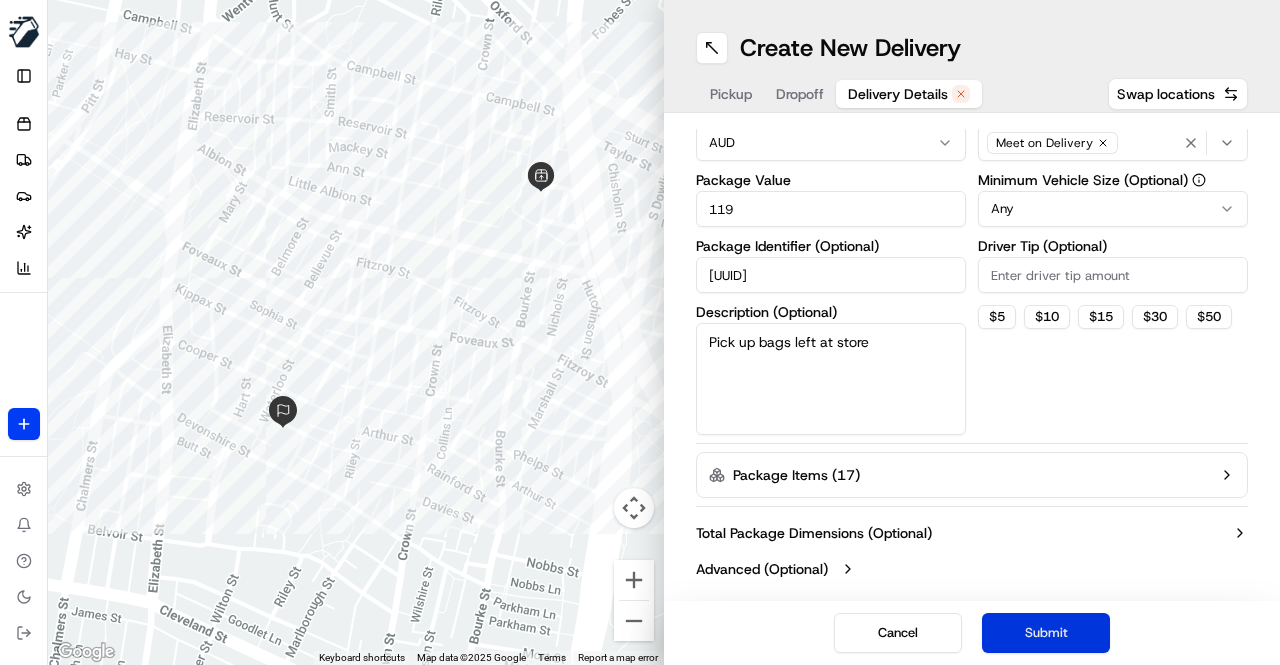 click on "Submit" at bounding box center [1046, 633] 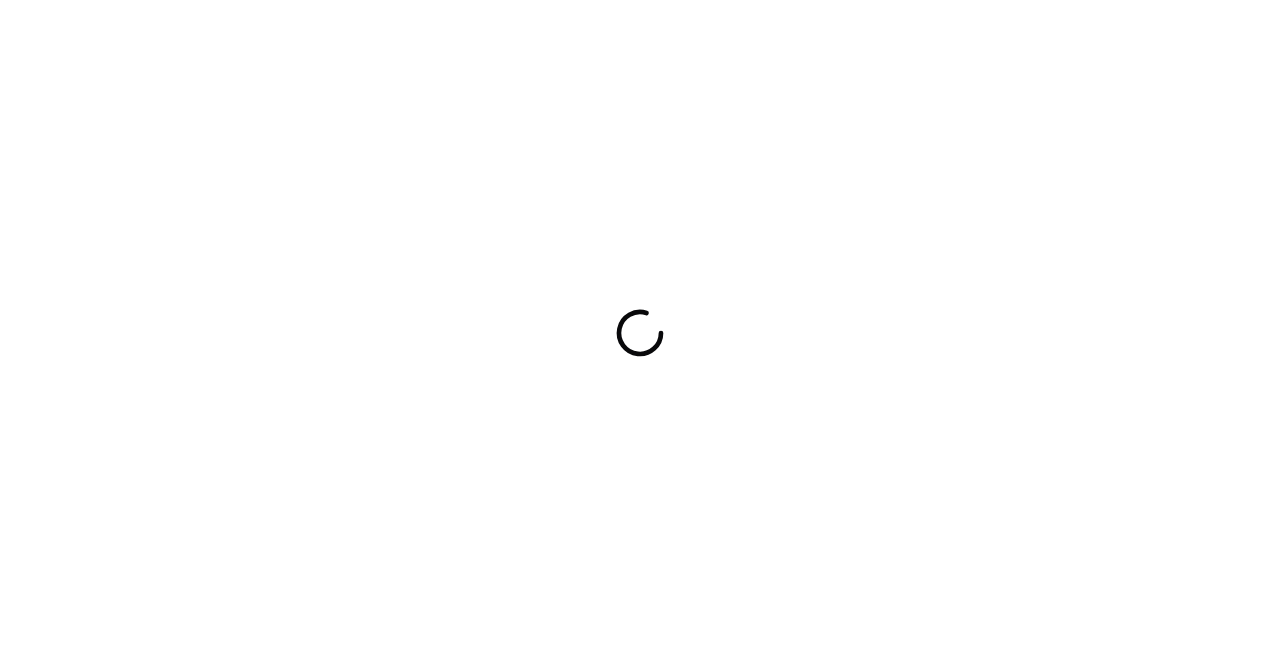 scroll, scrollTop: 0, scrollLeft: 0, axis: both 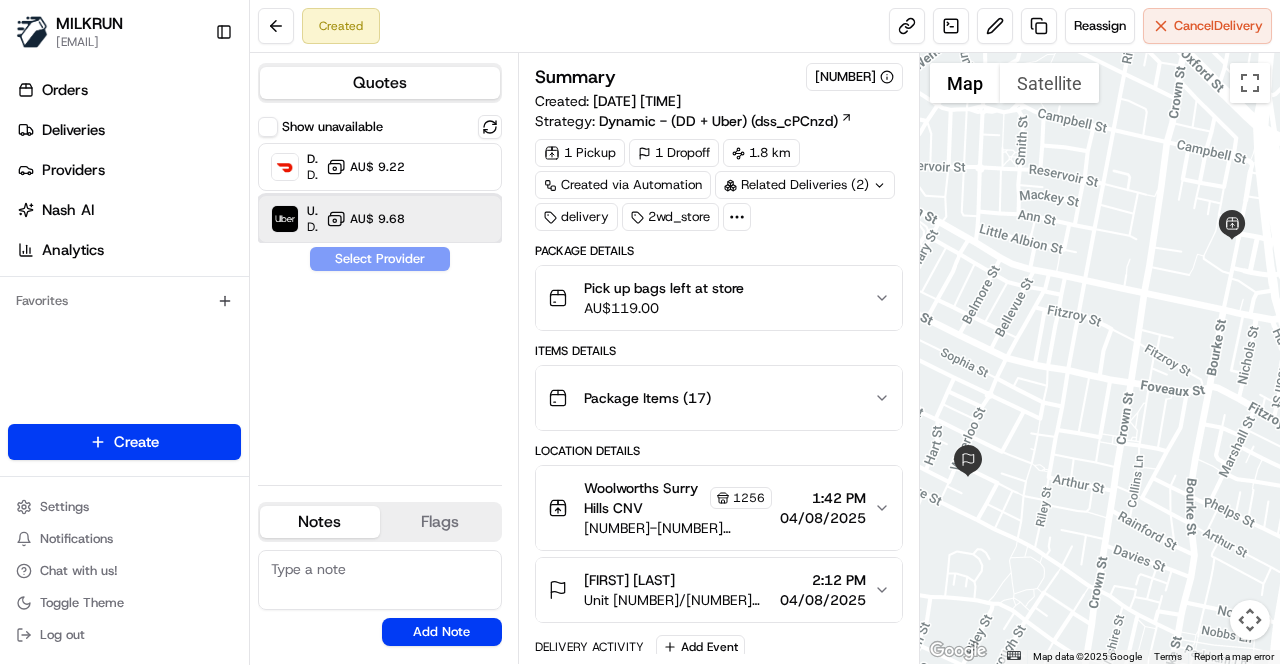 click on "Dropoff ETA   21 minutes" at bounding box center [312, 227] 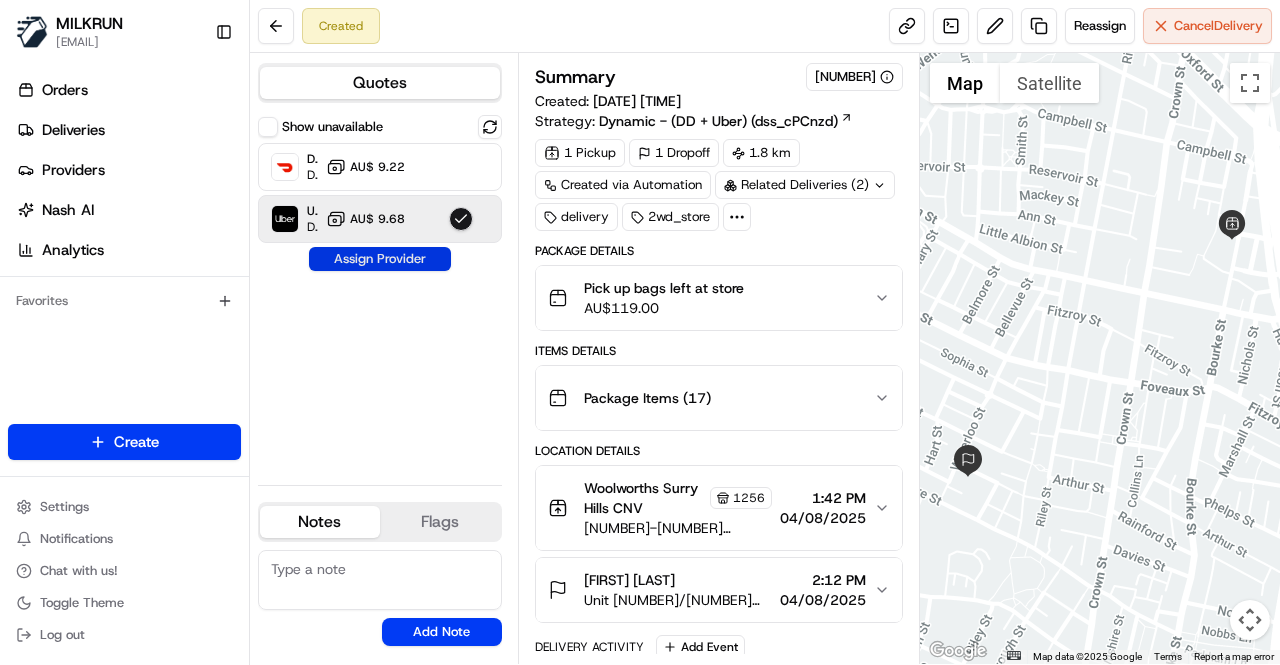 click on "Assign Provider" at bounding box center [380, 259] 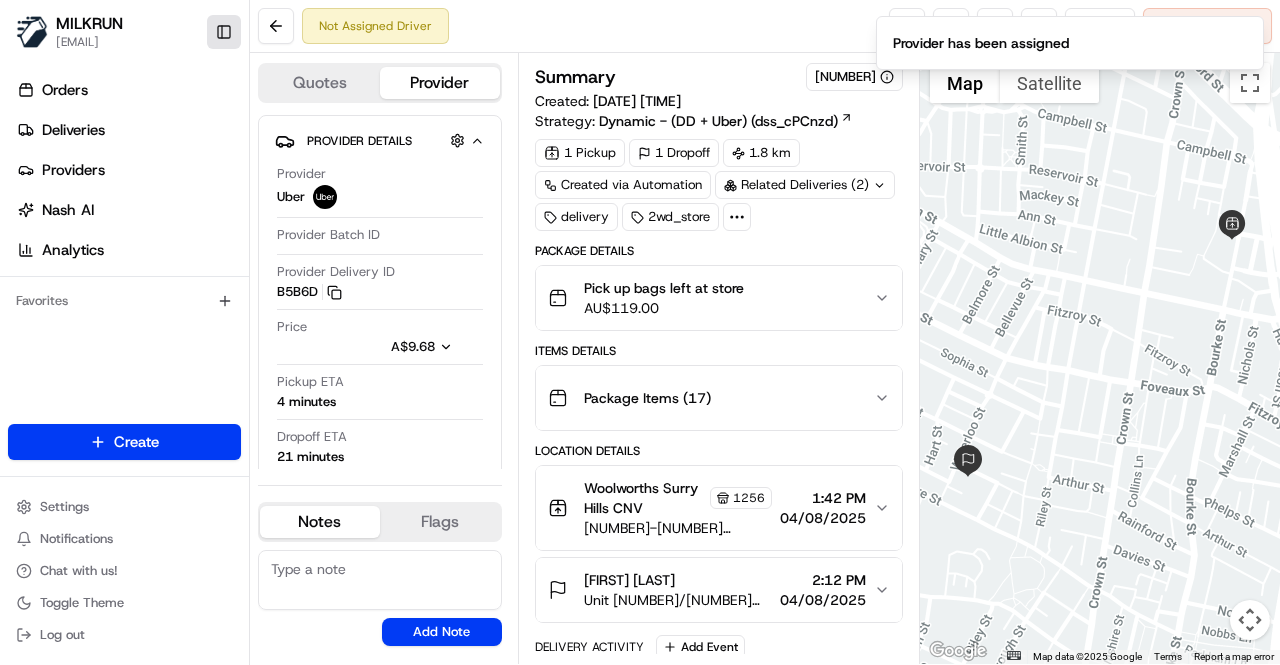 click on "Toggle Sidebar" at bounding box center (224, 32) 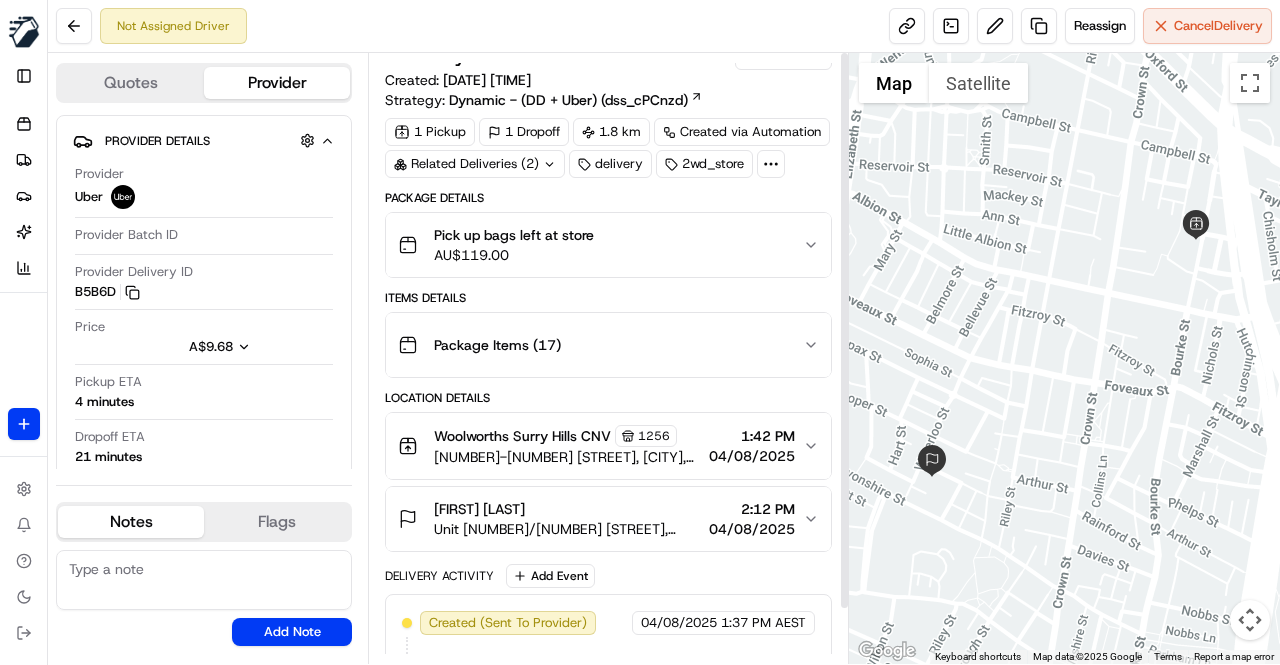 scroll, scrollTop: 0, scrollLeft: 0, axis: both 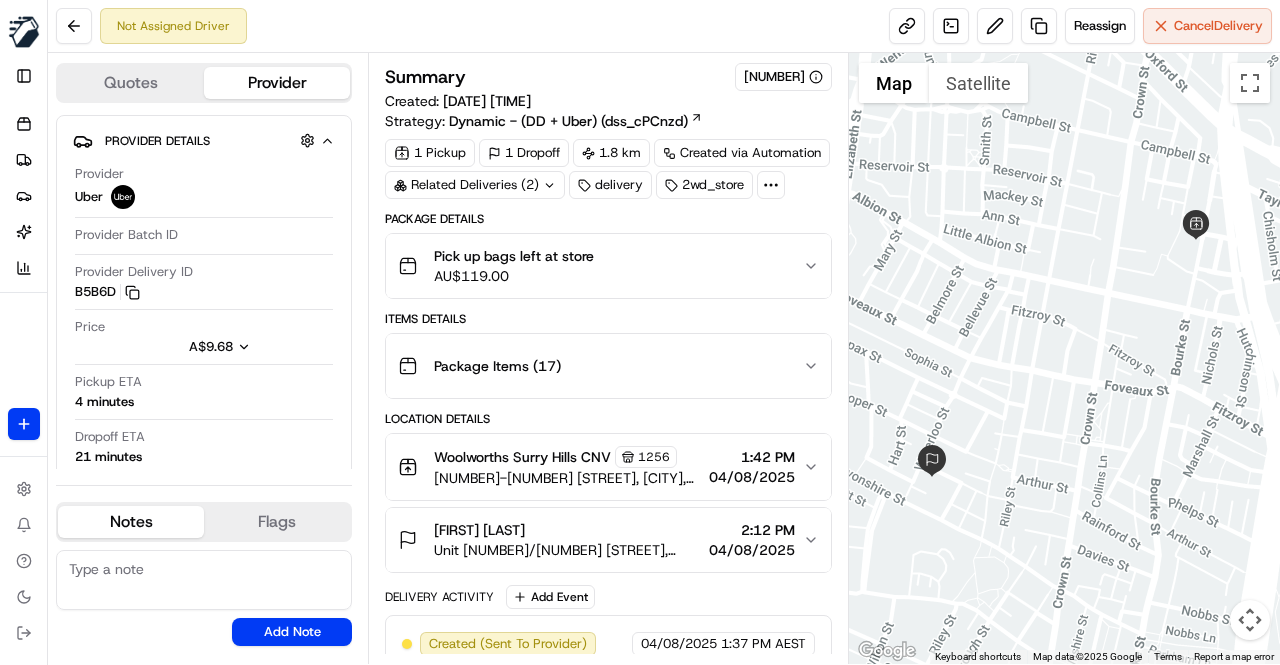 click on "Not Assigned Driver Reassign Cancel  Delivery" at bounding box center (664, 26) 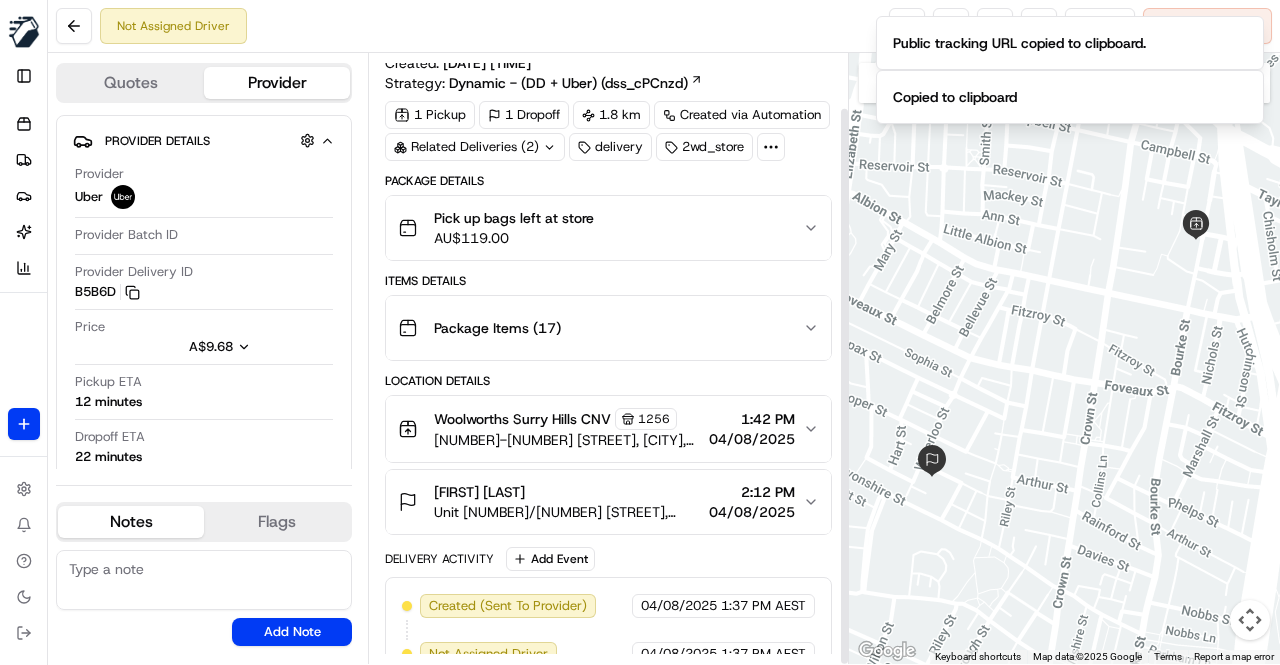scroll, scrollTop: 59, scrollLeft: 0, axis: vertical 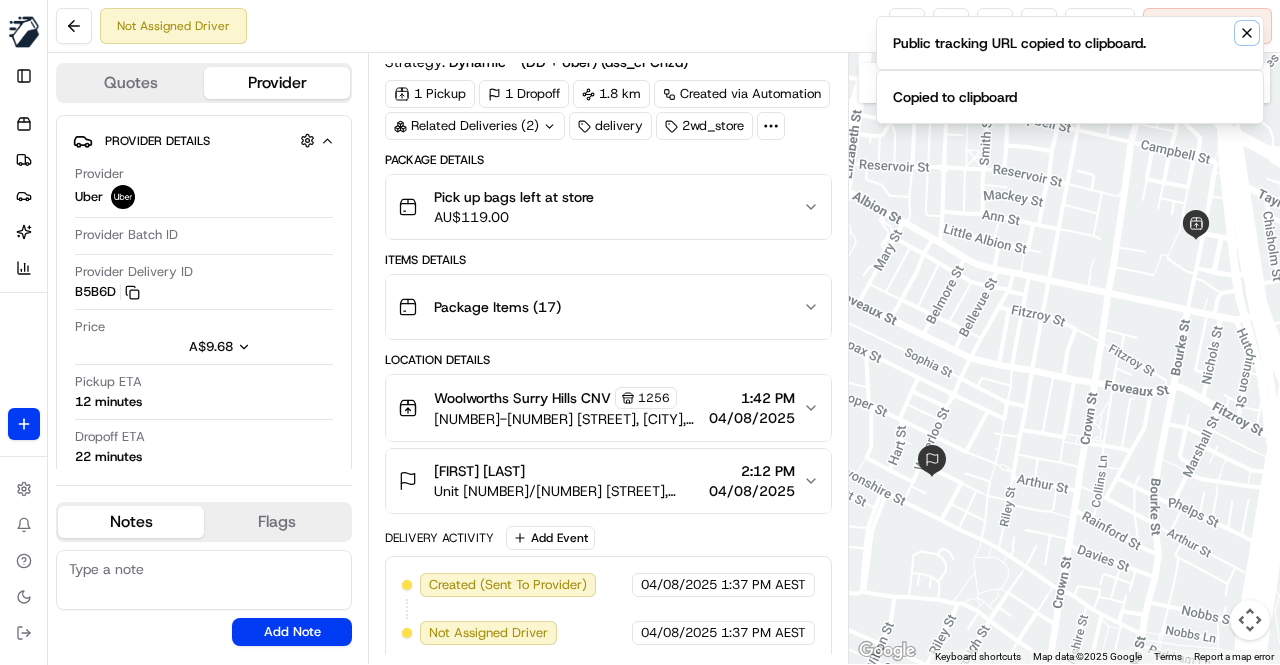 click 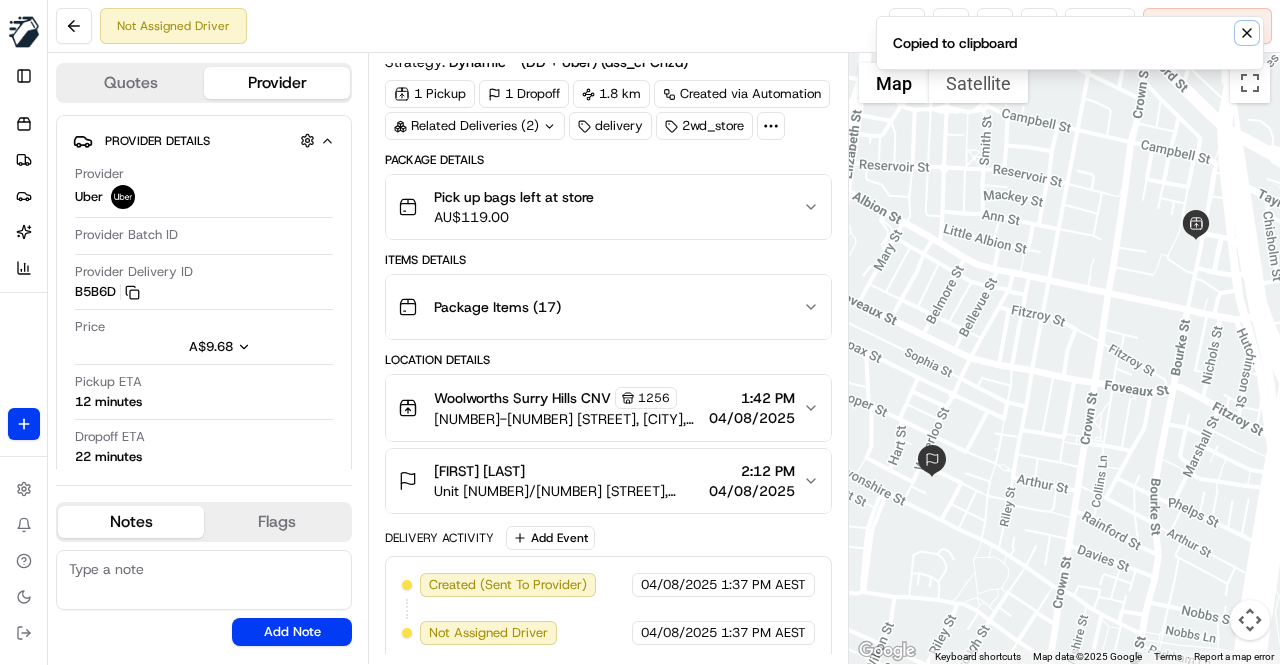 click 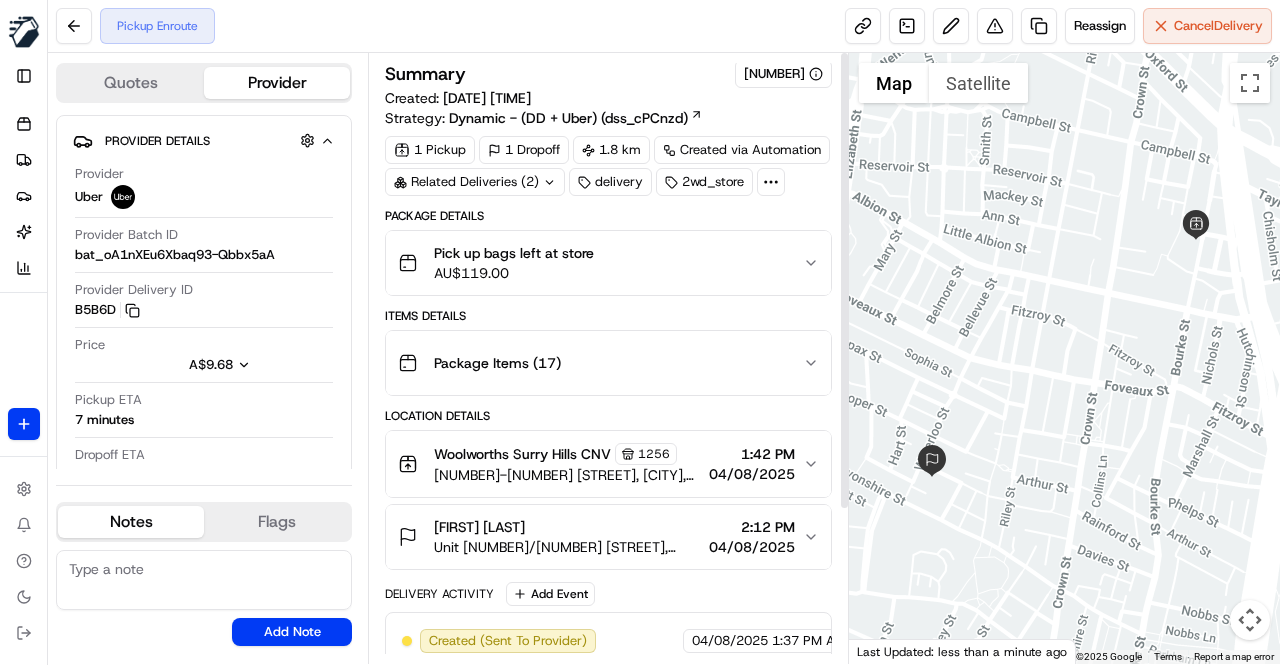 scroll, scrollTop: 0, scrollLeft: 0, axis: both 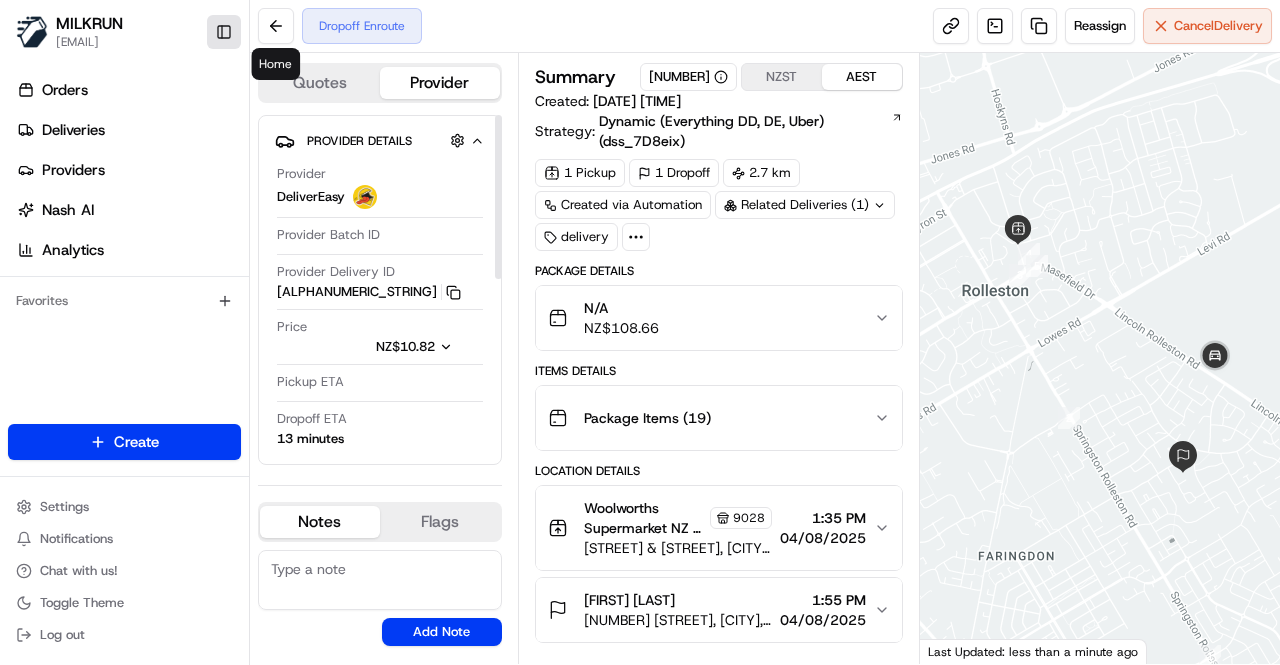 click on "Toggle Sidebar" at bounding box center [224, 32] 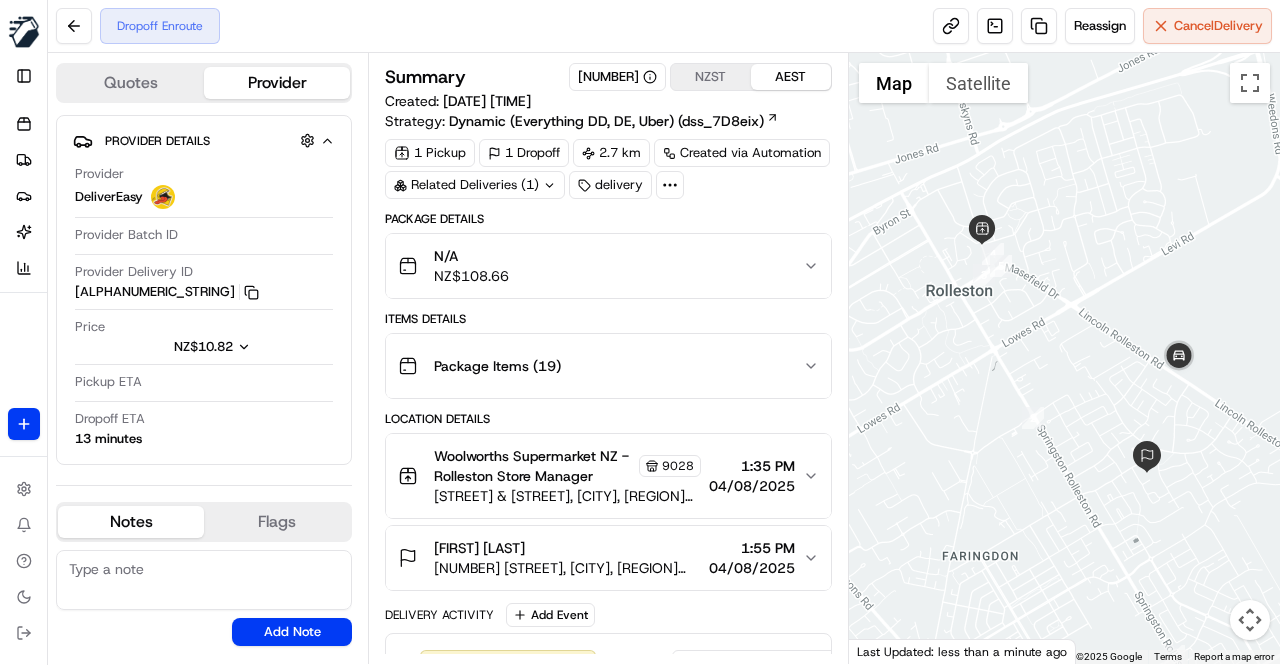 click on "Dropoff Enroute Reassign Cancel  Delivery" at bounding box center (664, 26) 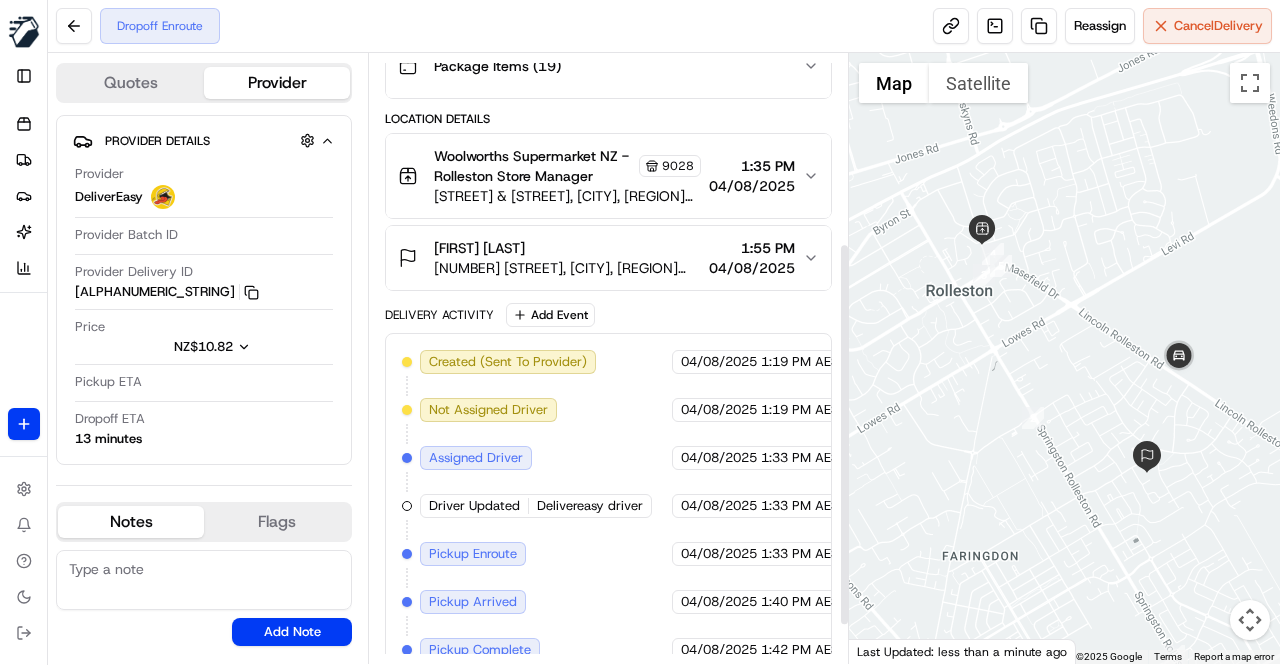 scroll, scrollTop: 362, scrollLeft: 0, axis: vertical 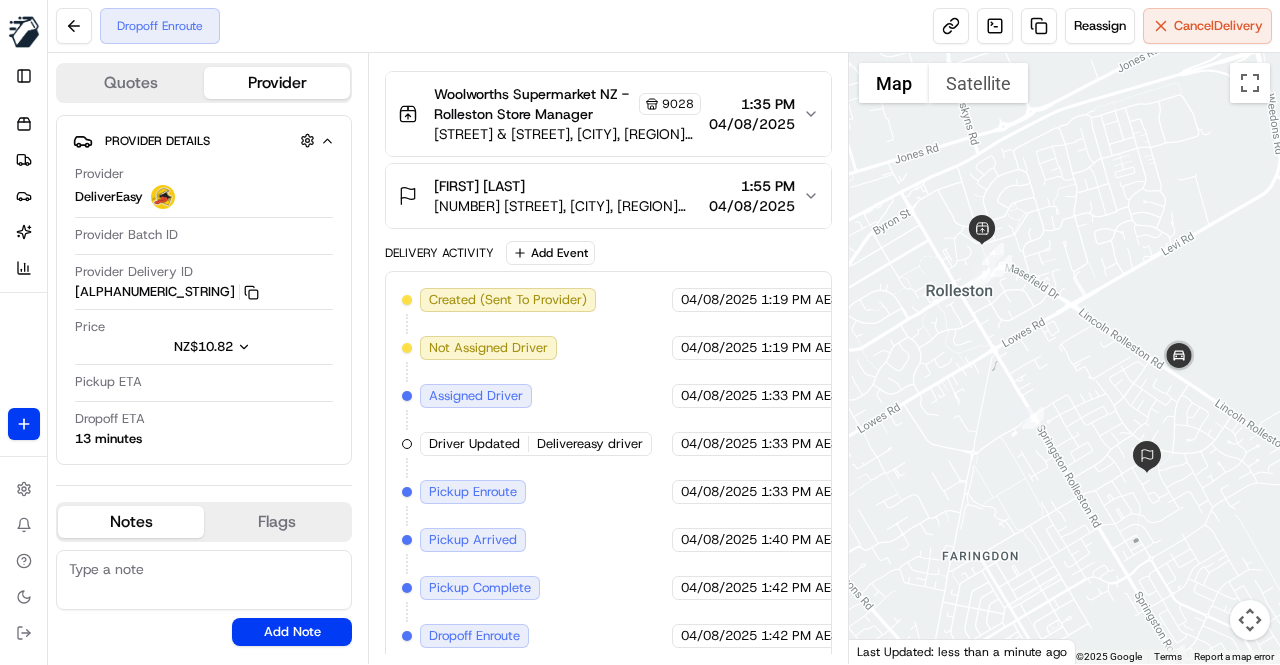 click on "Created (Sent To Provider) DeliverEasy 04/08/2025 1:19 PM AEST Not Assigned Driver DeliverEasy 04/08/2025 1:19 PM AEST Assigned Driver DeliverEasy 04/08/2025 1:33 PM AEST Driver Updated Delivereasy driver DeliverEasy 04/08/2025 1:33 PM AEST Pickup Enroute DeliverEasy 04/08/2025 1:33 PM AEST Pickup Arrived DeliverEasy 04/08/2025 1:40 PM AEST Pickup Complete DeliverEasy 04/08/2025 1:42 PM AEST Dropoff Enroute DeliverEasy 04/08/2025 1:42 PM AEST" at bounding box center [608, 468] 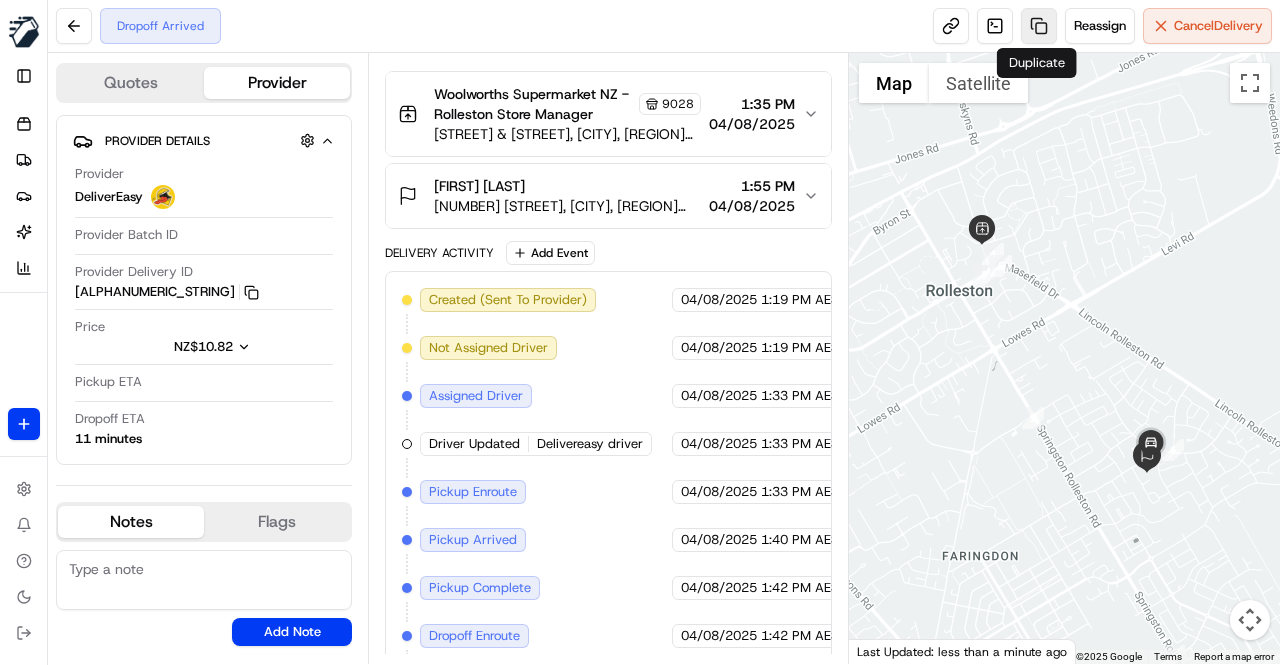 click at bounding box center (1039, 26) 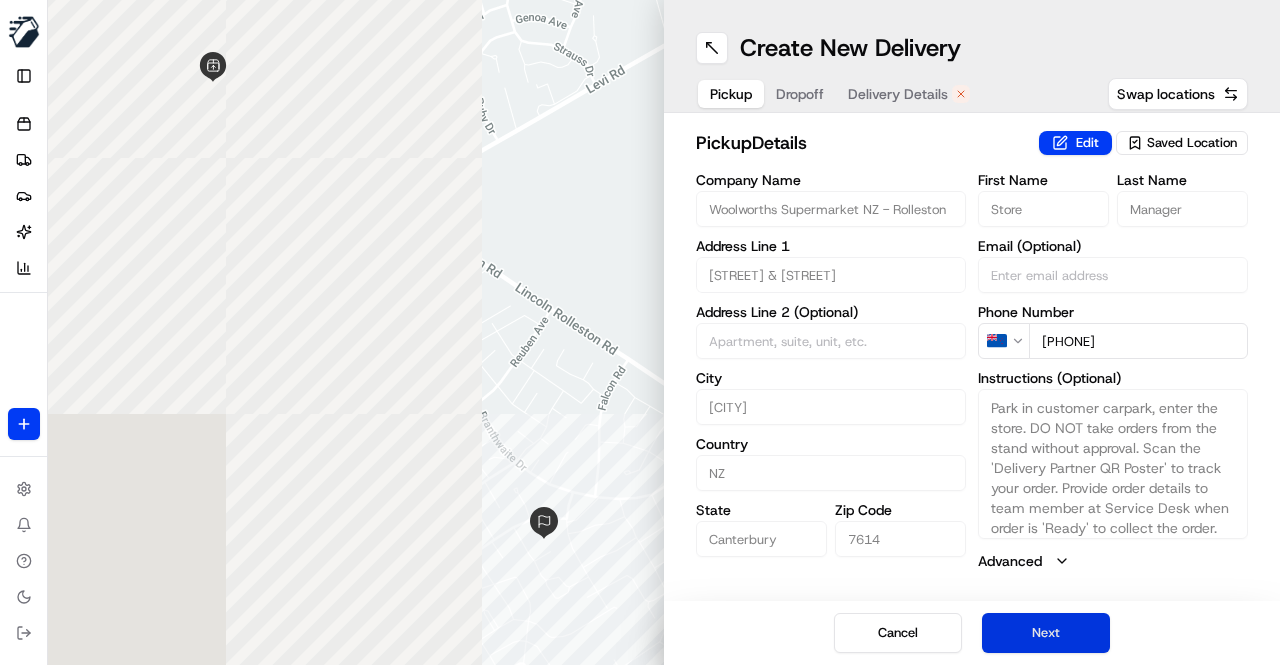 click on "Next" at bounding box center (1046, 633) 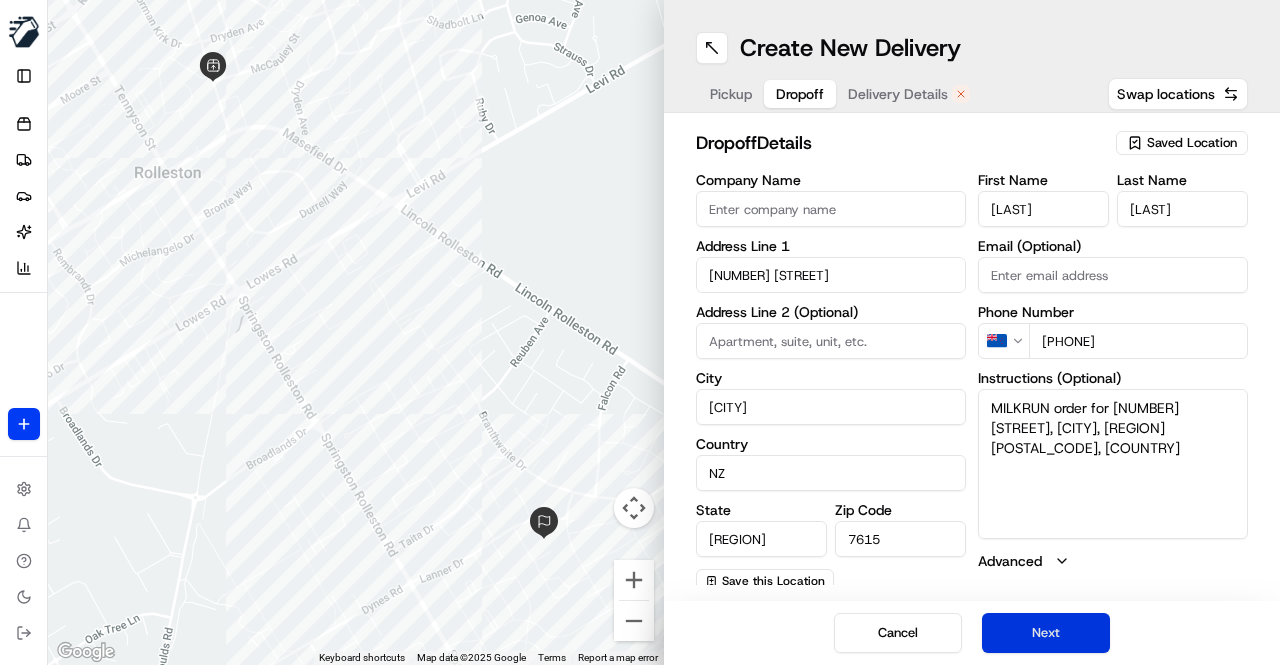 click on "Next" at bounding box center (1046, 633) 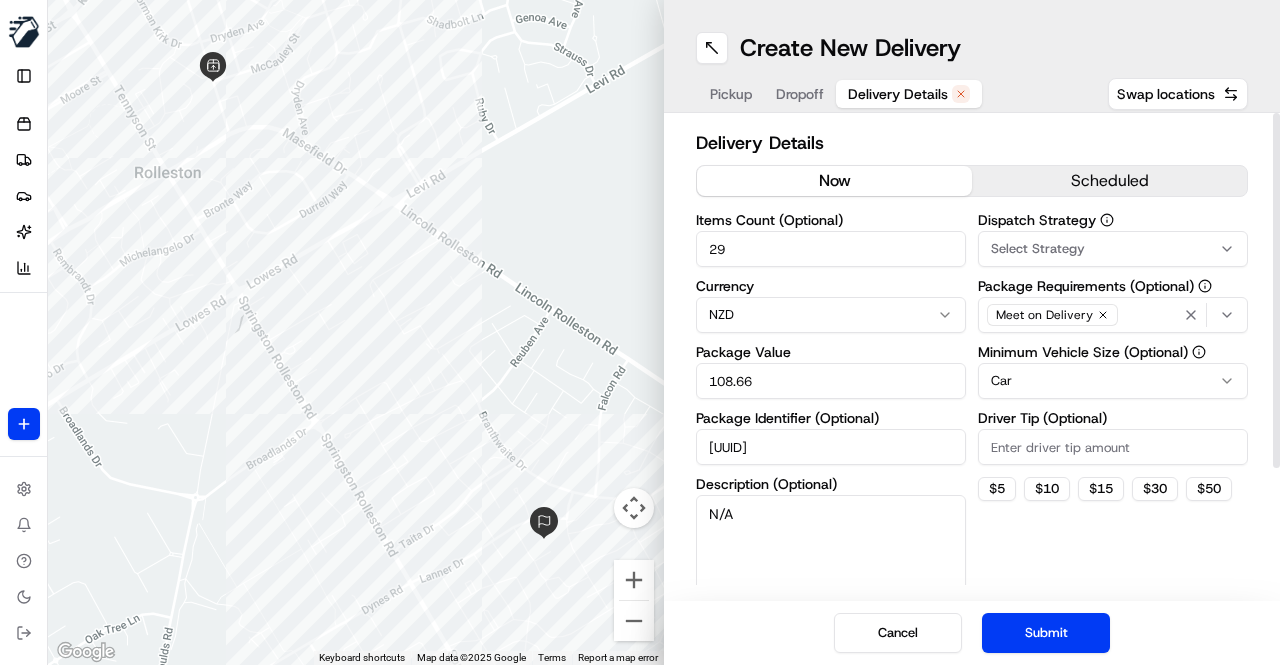 click on "now" at bounding box center (834, 181) 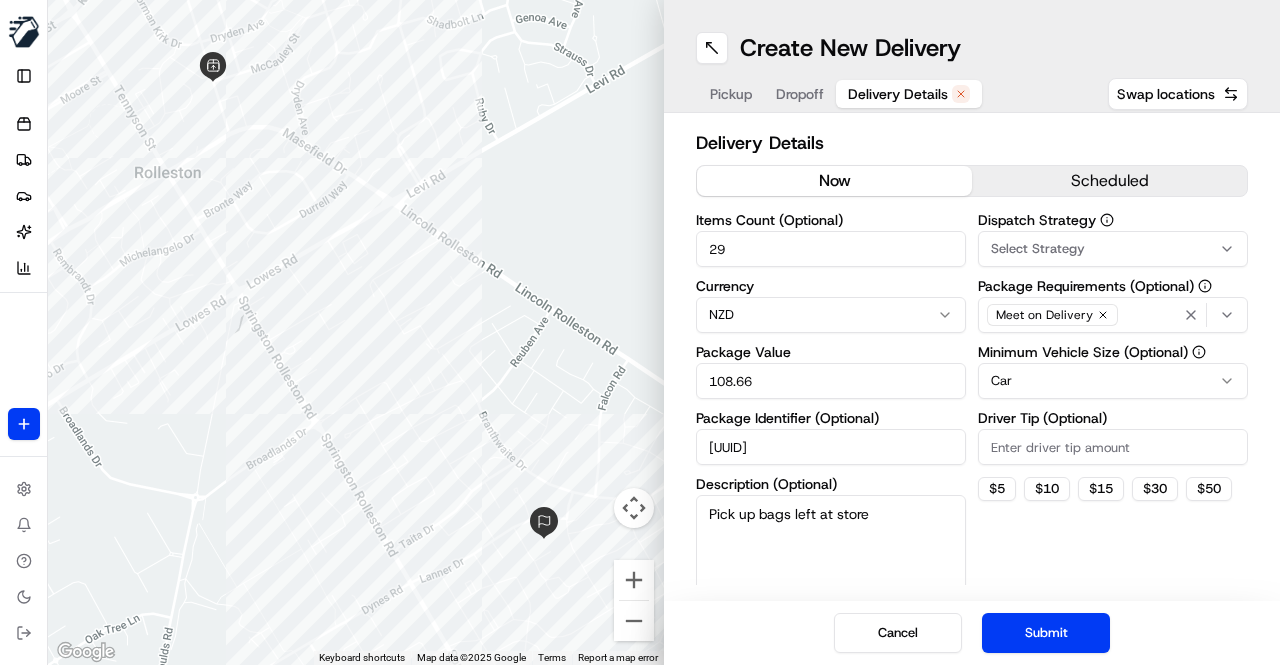 type on "Pick up bags left at store" 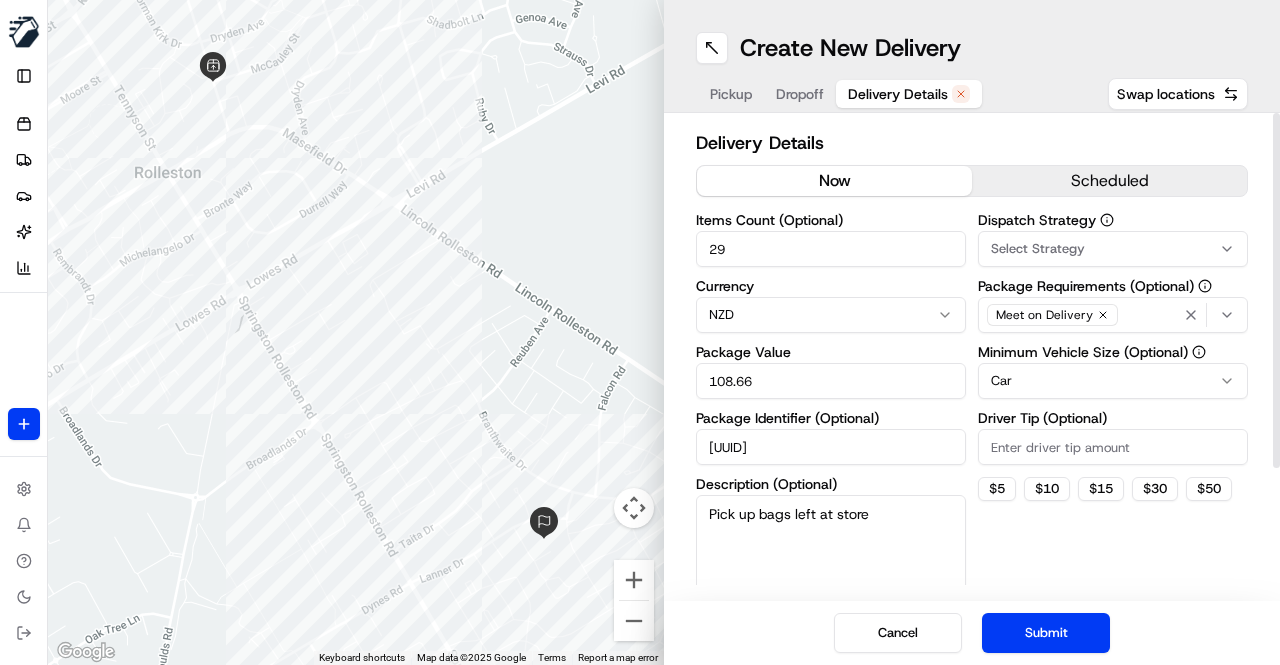 click on "Dispatch Strategy Select Strategy Package Requirements (Optional) Meet on Delivery Minimum Vehicle Size (Optional) Car Driver Tip (Optional) $ 5 $ 10 $ 15 $ 30 $ 50" at bounding box center (1113, 410) 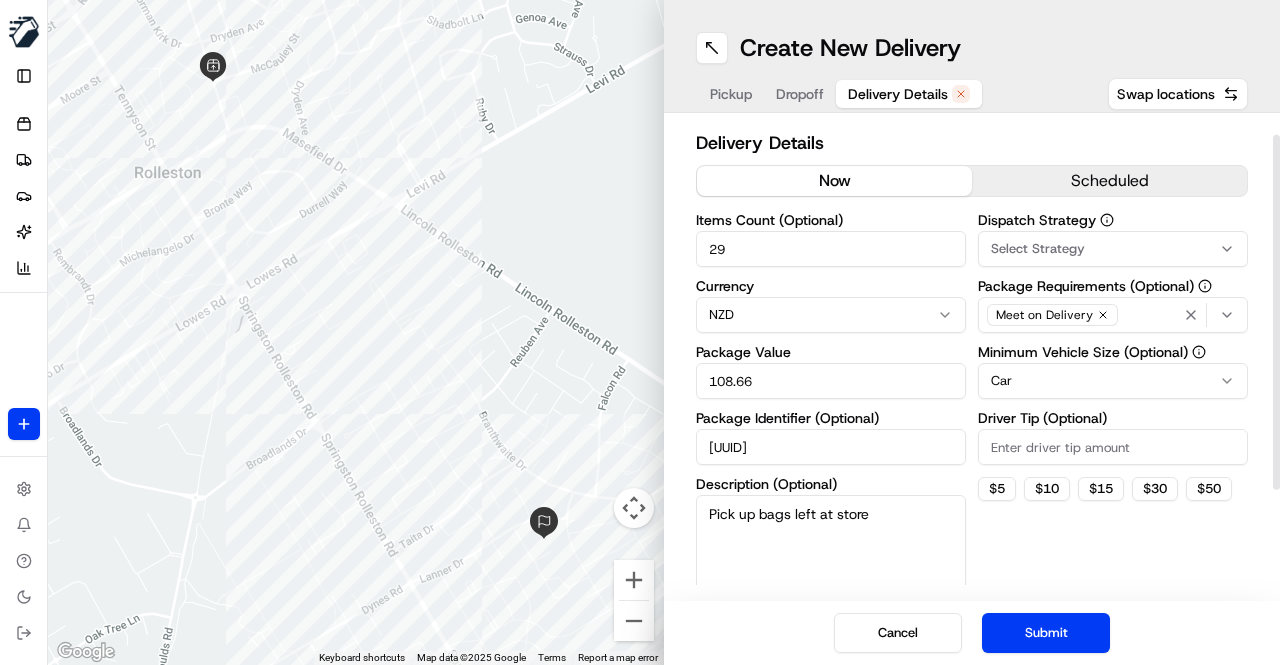 scroll, scrollTop: 172, scrollLeft: 0, axis: vertical 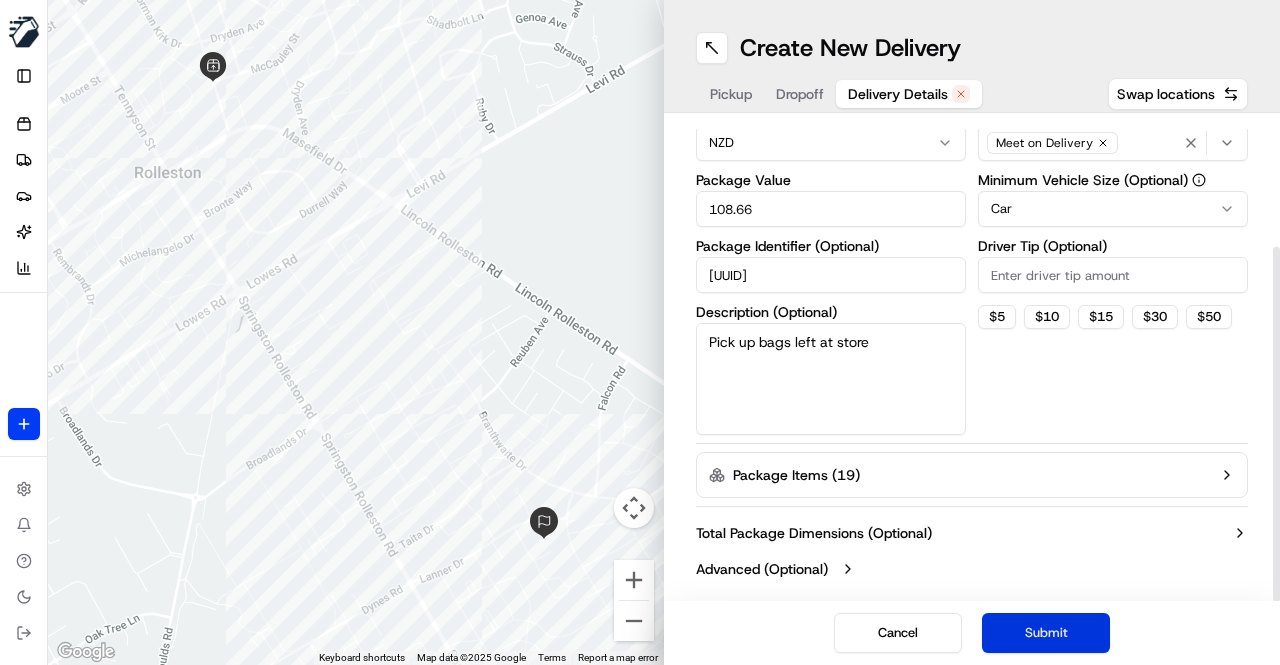 click on "Submit" at bounding box center (1046, 633) 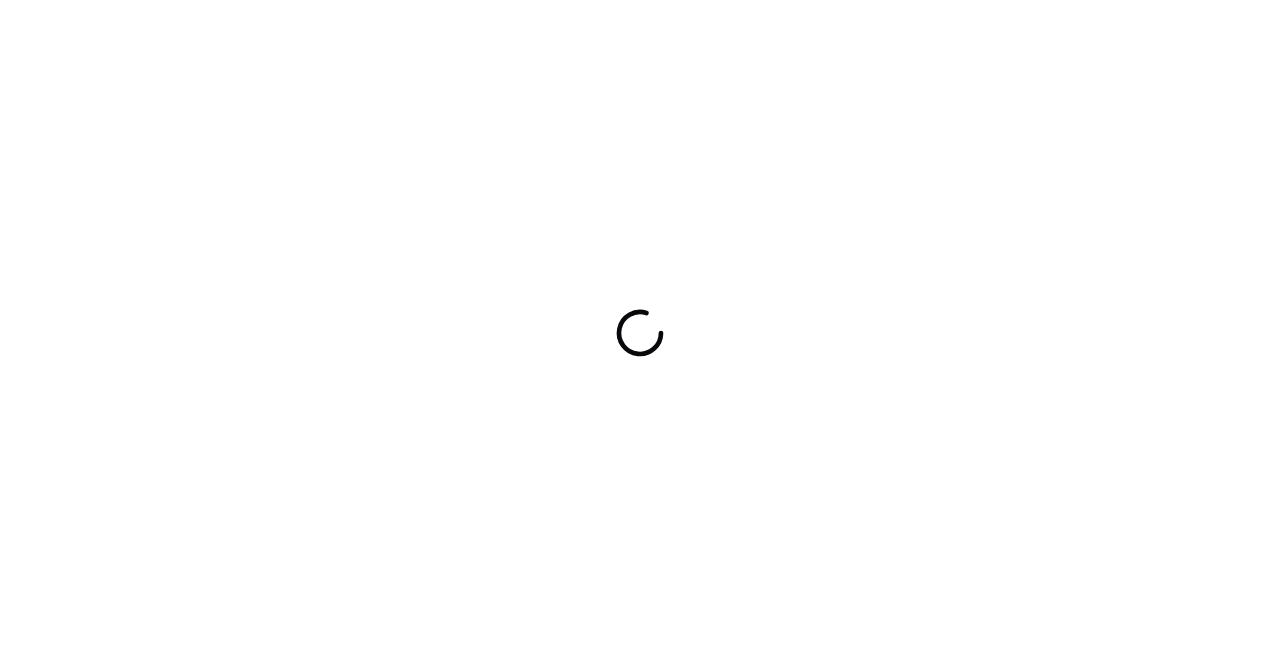 scroll, scrollTop: 0, scrollLeft: 0, axis: both 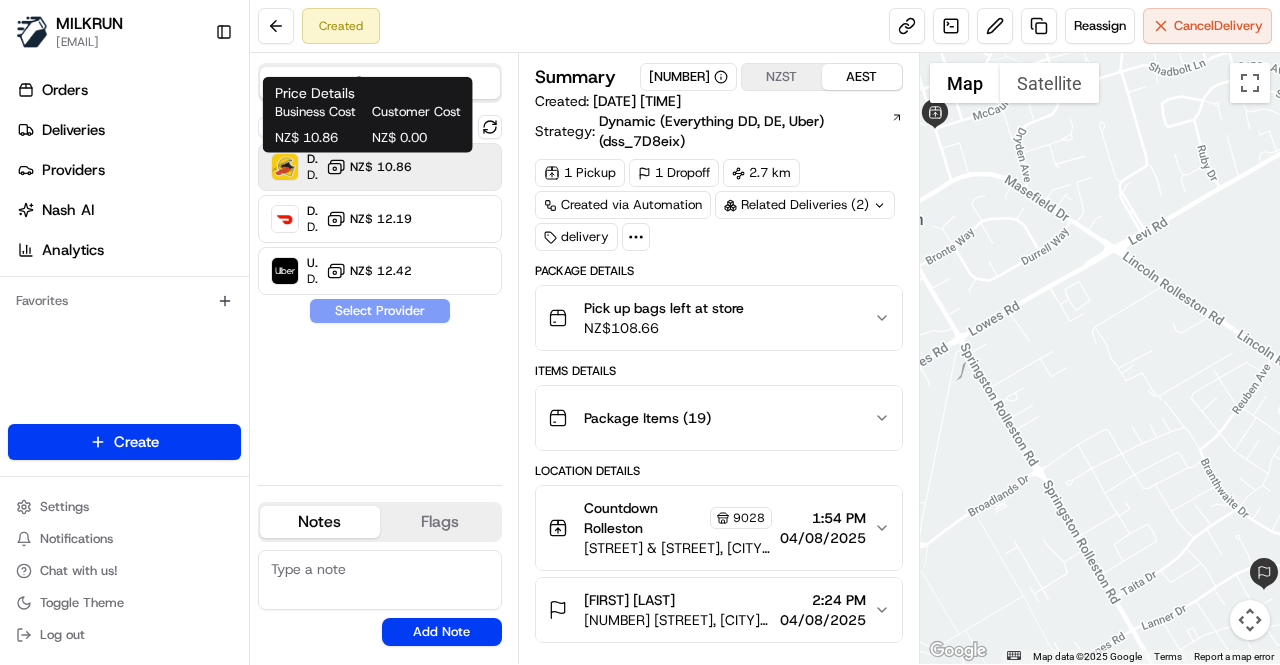 click on "NZ$   10.86" at bounding box center [369, 167] 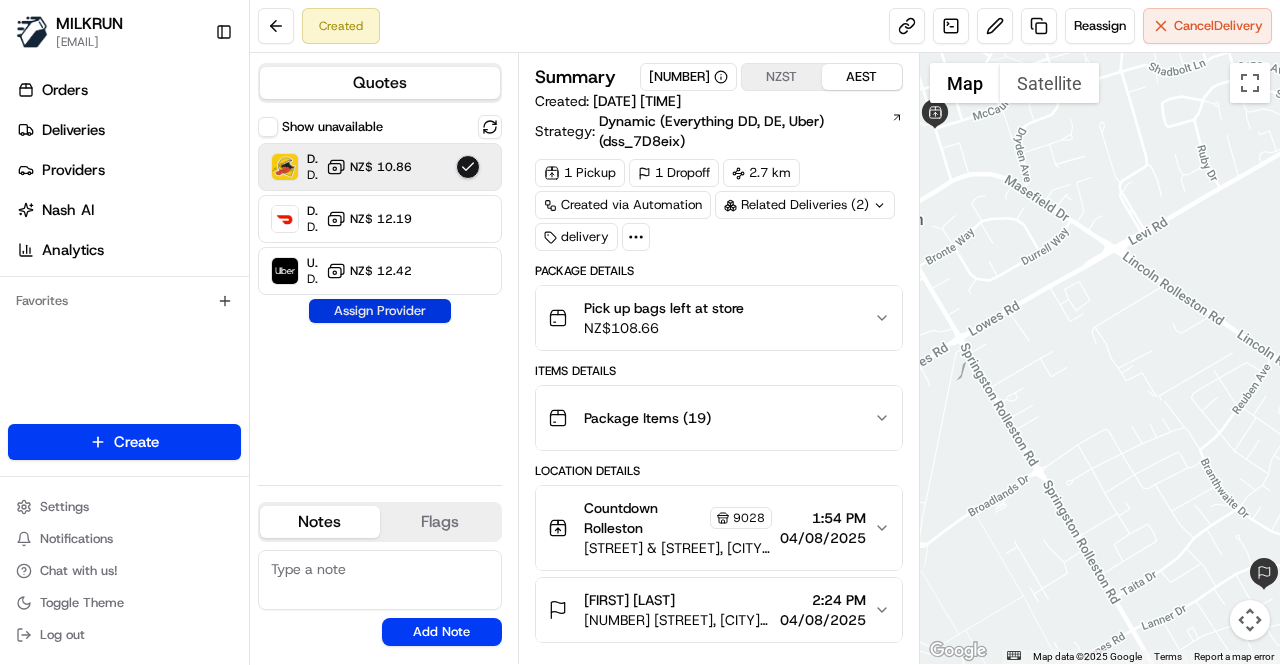 click on "Assign Provider" at bounding box center (380, 311) 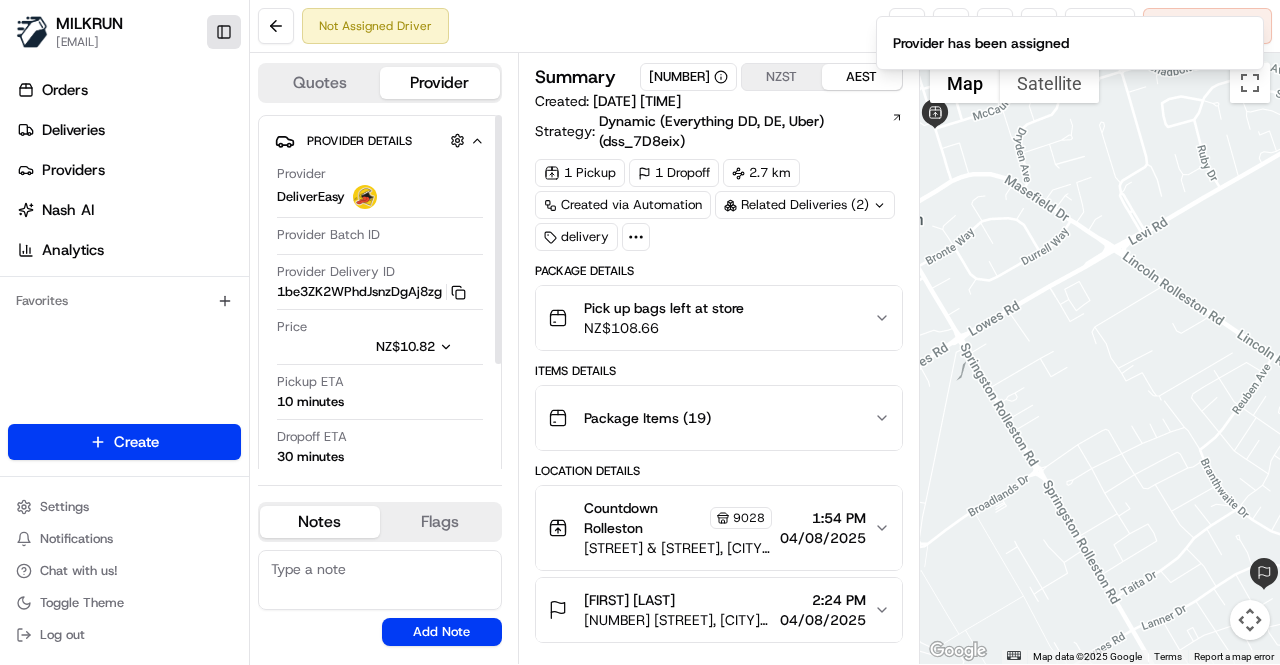 click on "Toggle Sidebar" at bounding box center (224, 32) 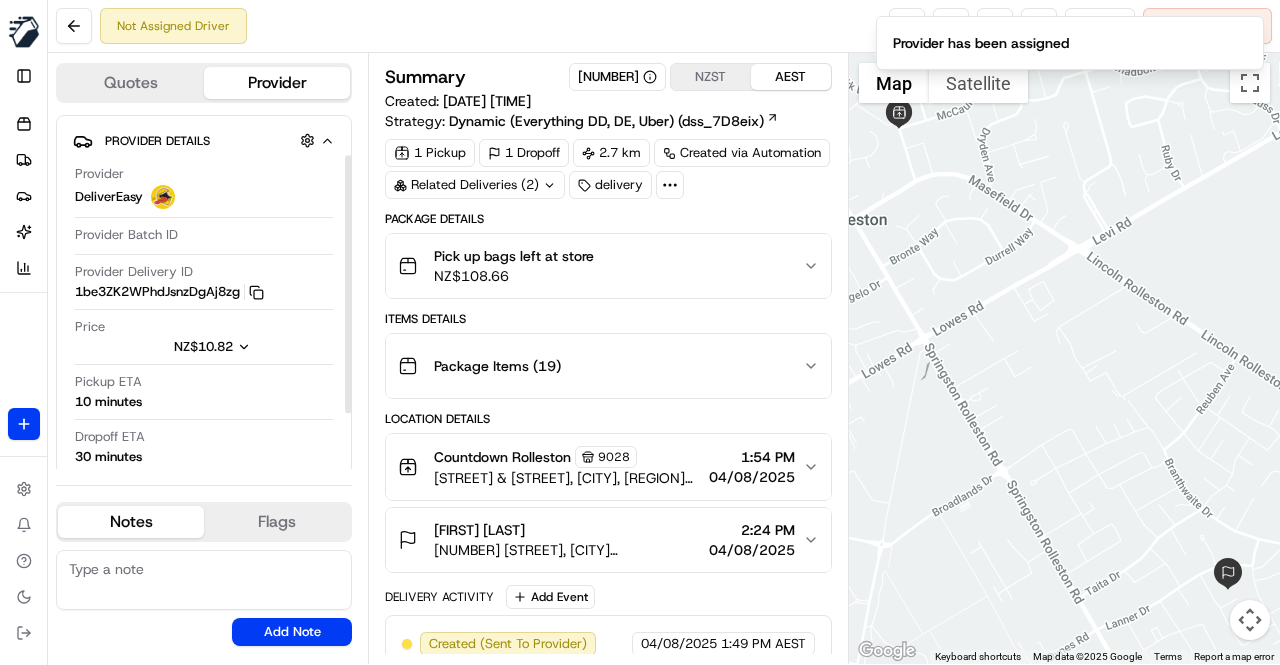 scroll, scrollTop: 131, scrollLeft: 0, axis: vertical 